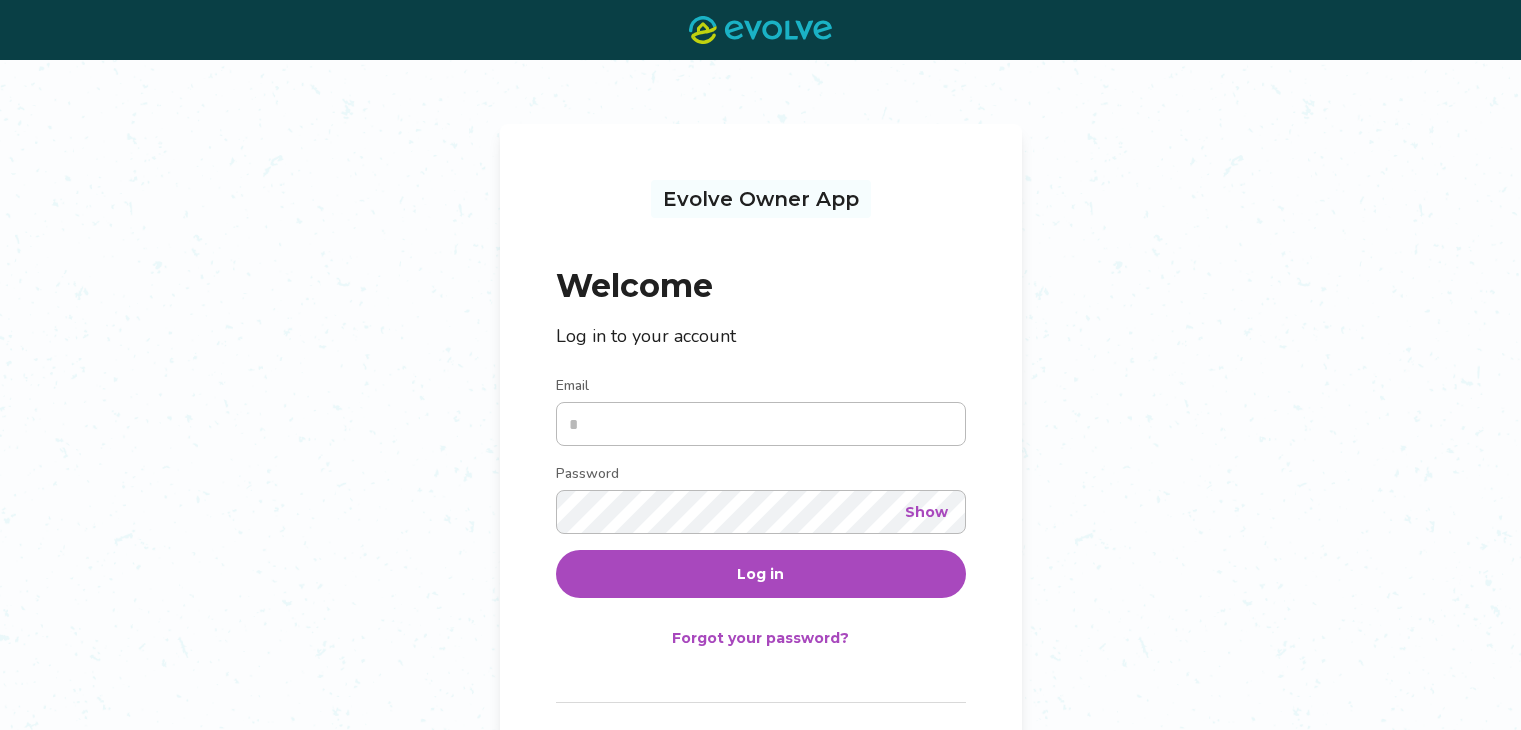 scroll, scrollTop: 0, scrollLeft: 0, axis: both 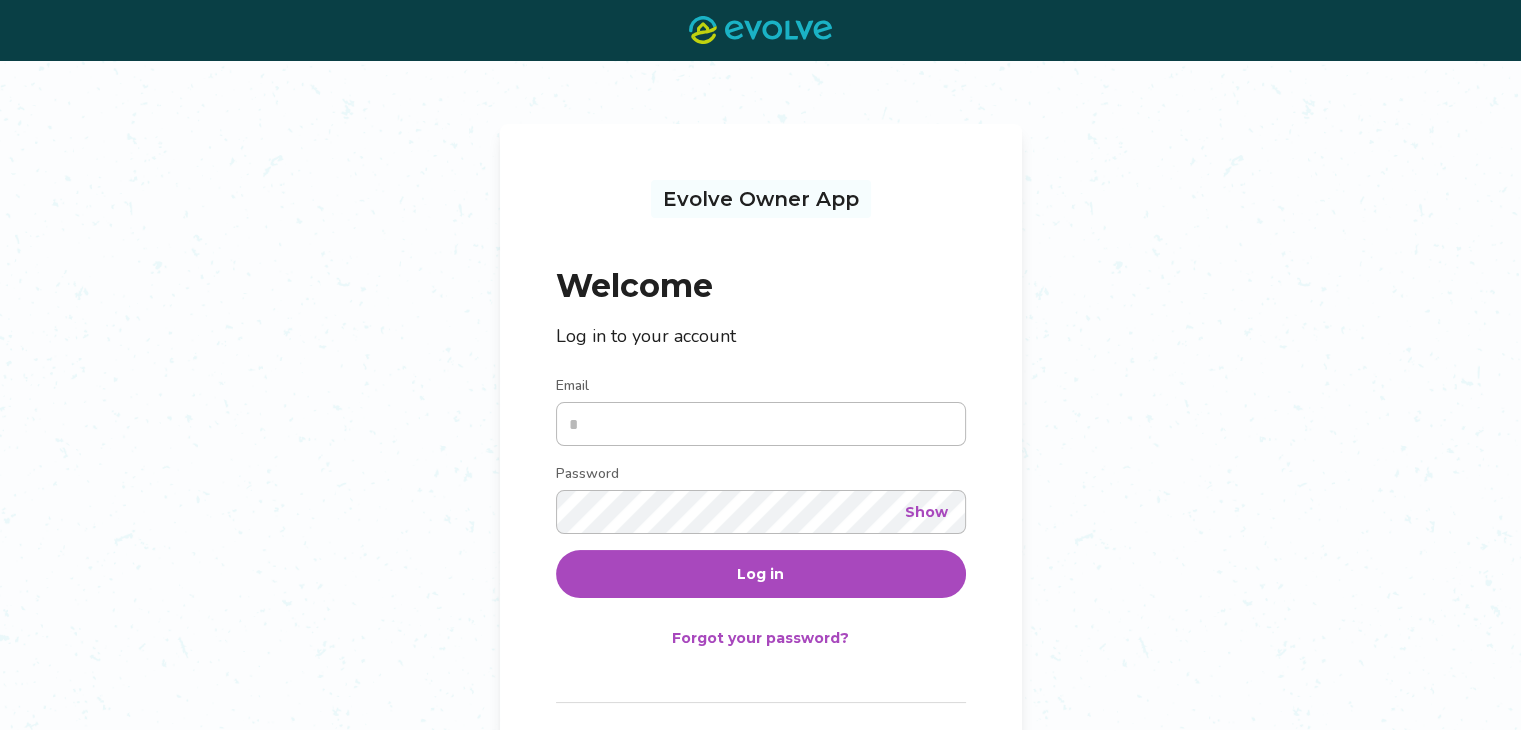 click on "Email" at bounding box center [761, 424] 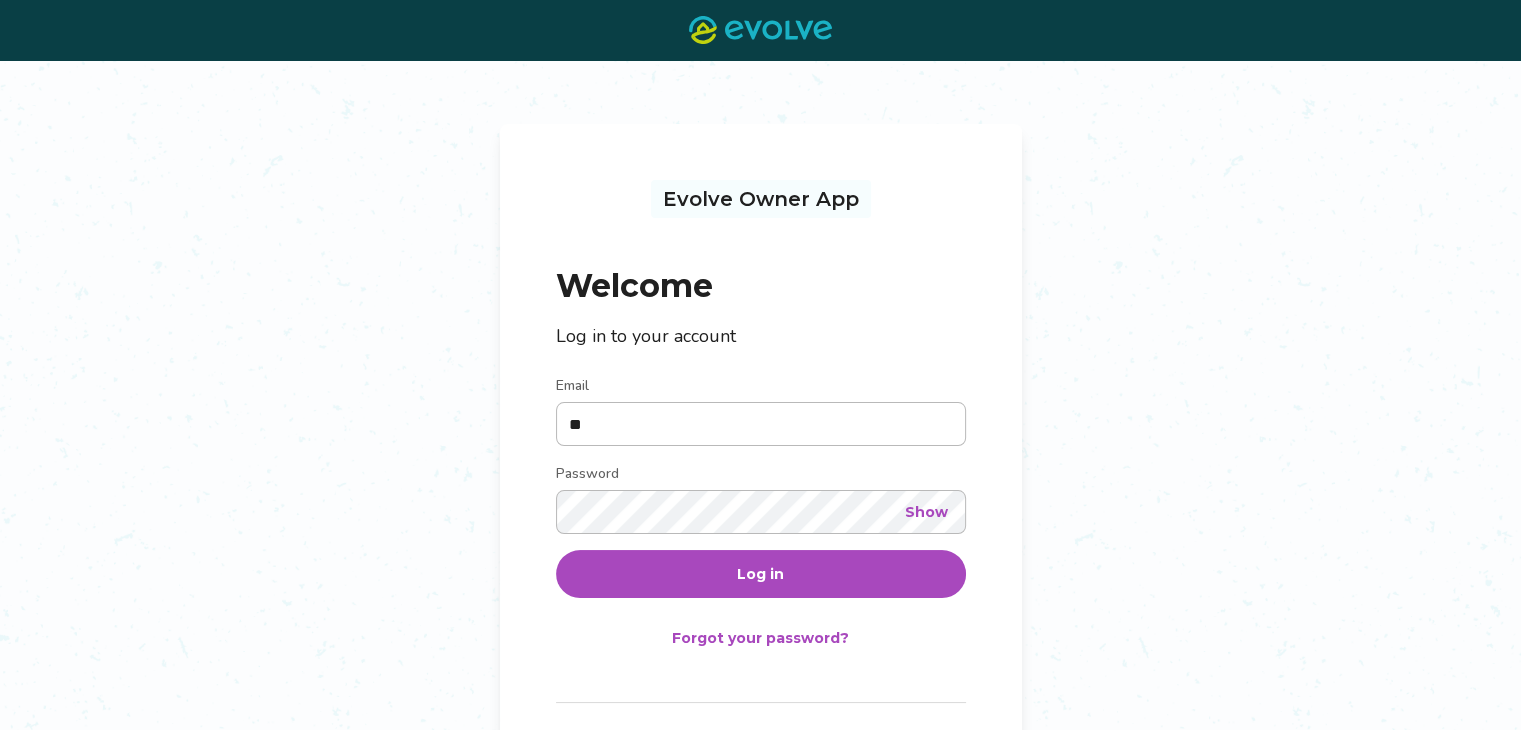 type on "**********" 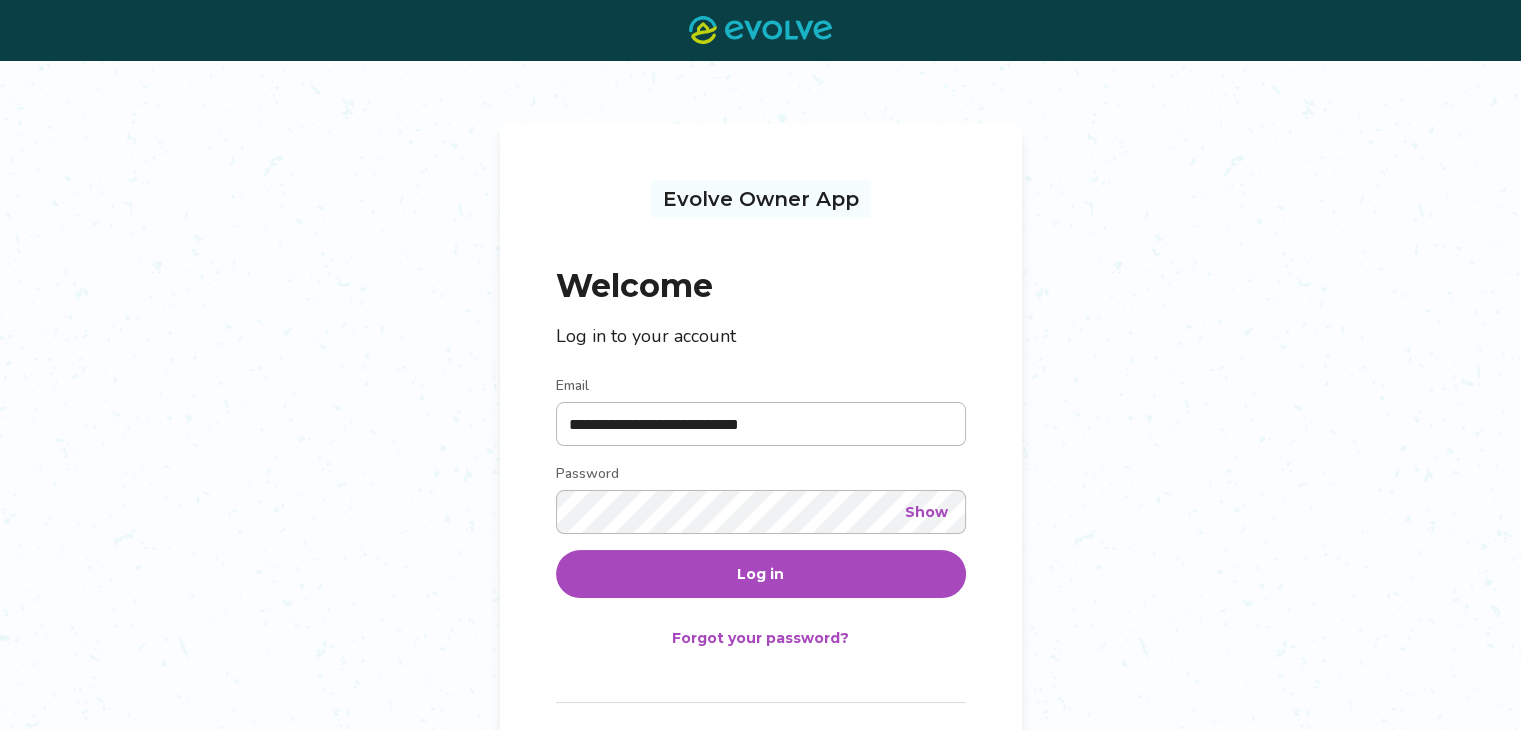 click on "Log in" at bounding box center (760, 574) 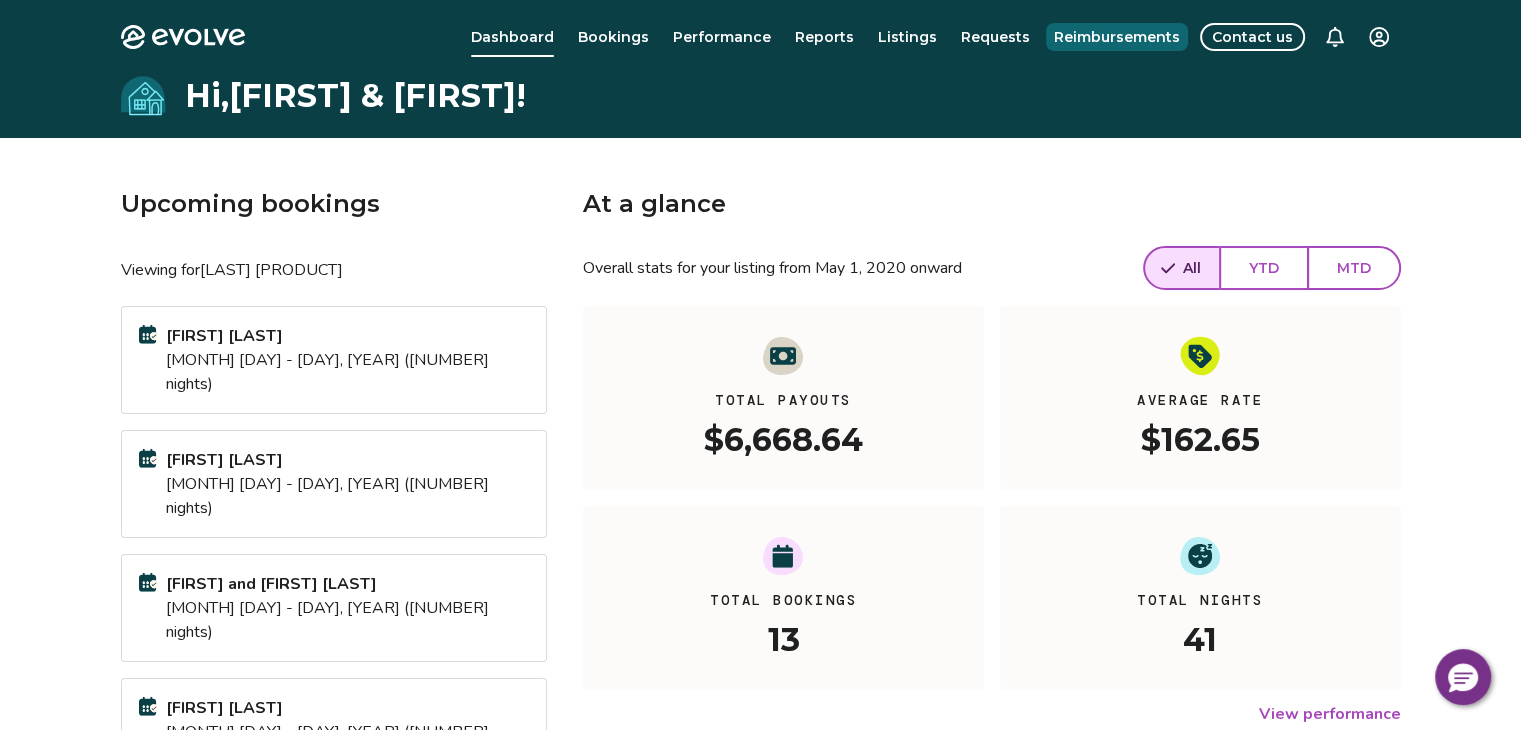 click on "Reimbursements" at bounding box center [1117, 37] 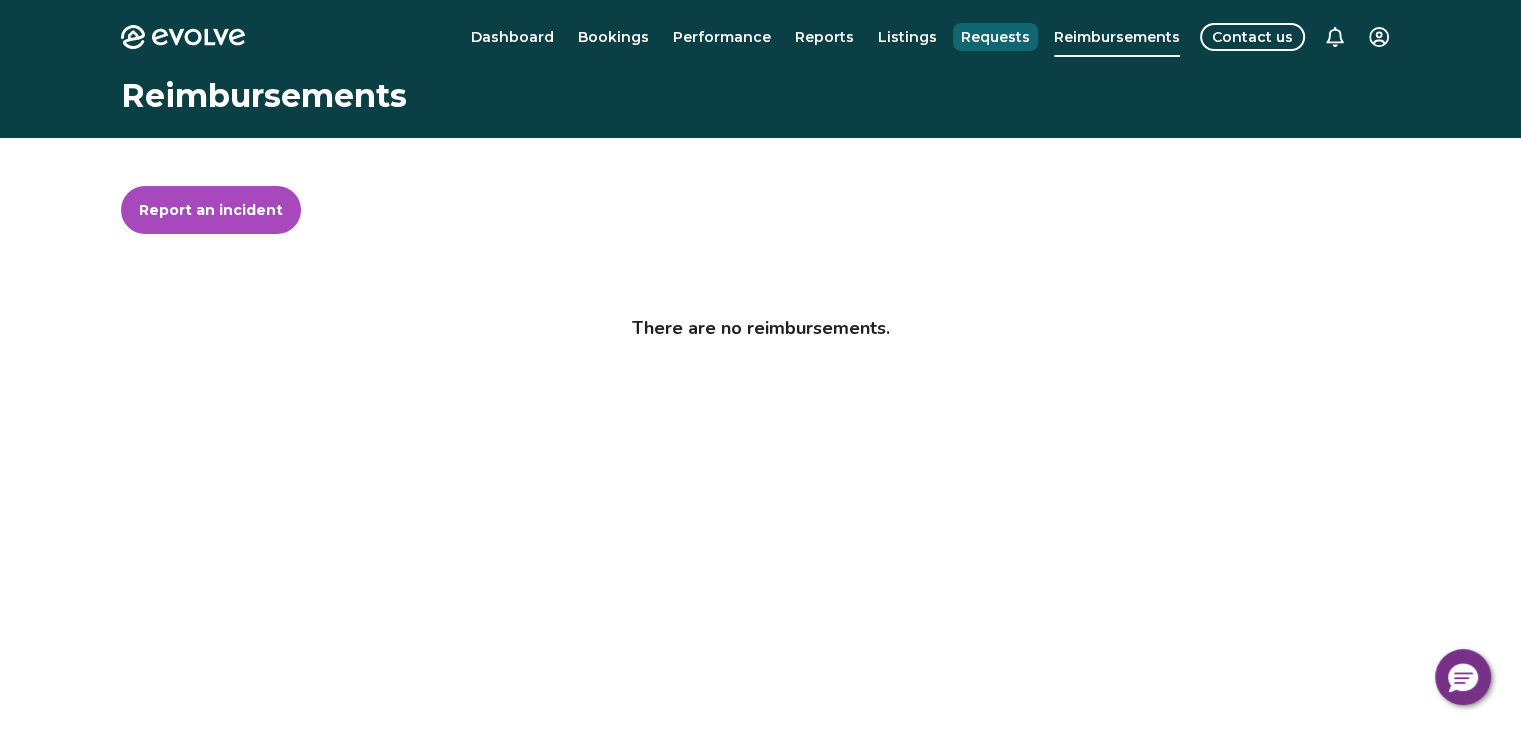 click on "Requests" at bounding box center [995, 37] 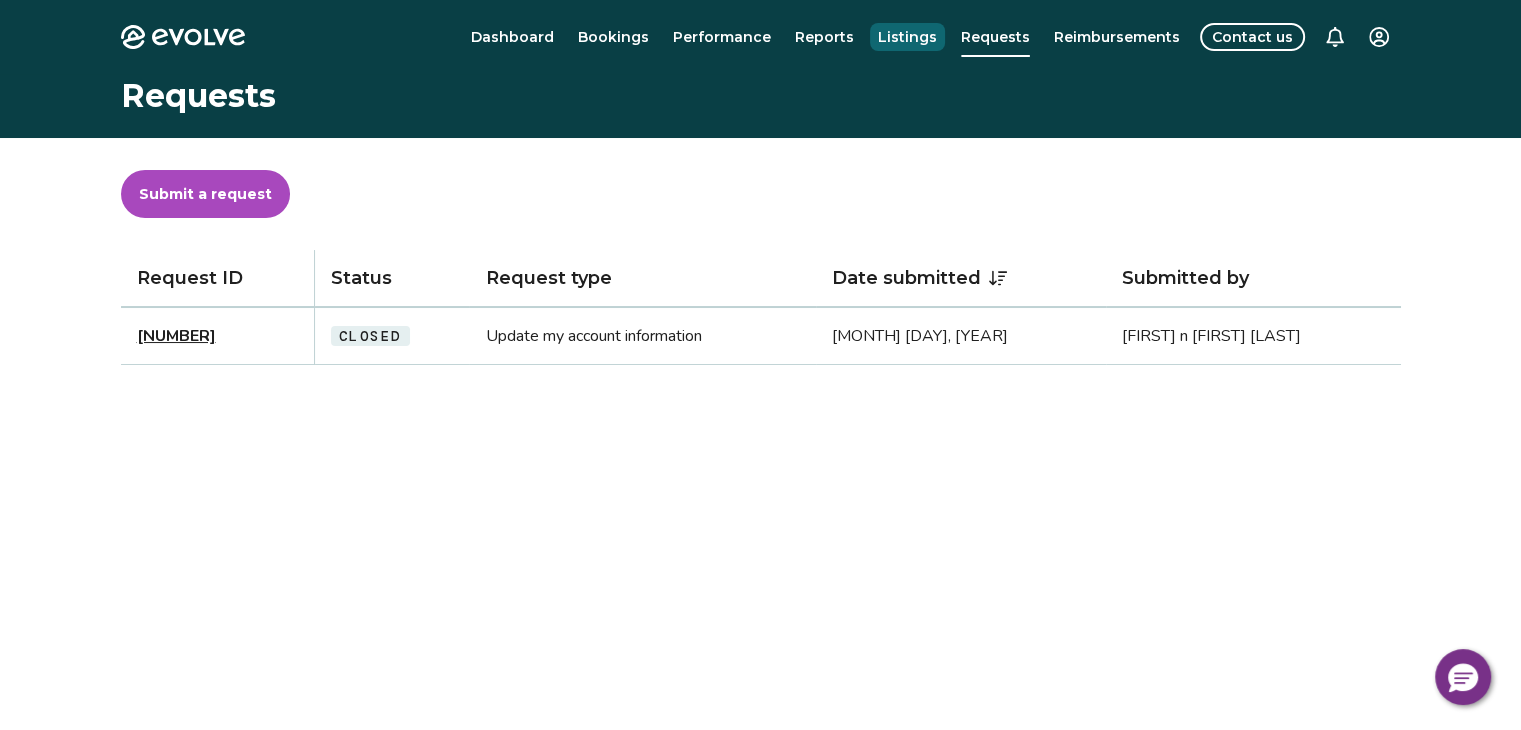 click on "Listings" at bounding box center [907, 37] 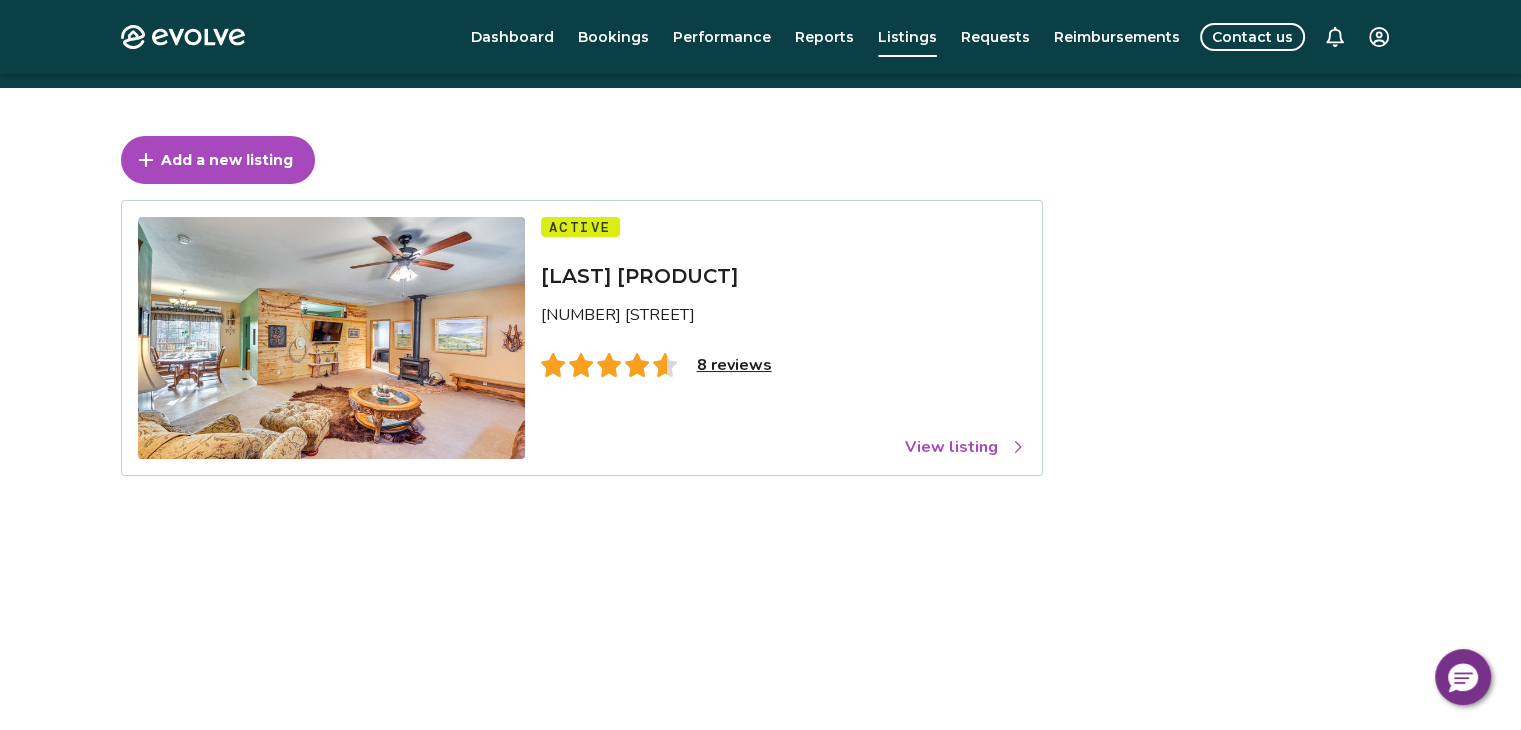 scroll, scrollTop: 52, scrollLeft: 0, axis: vertical 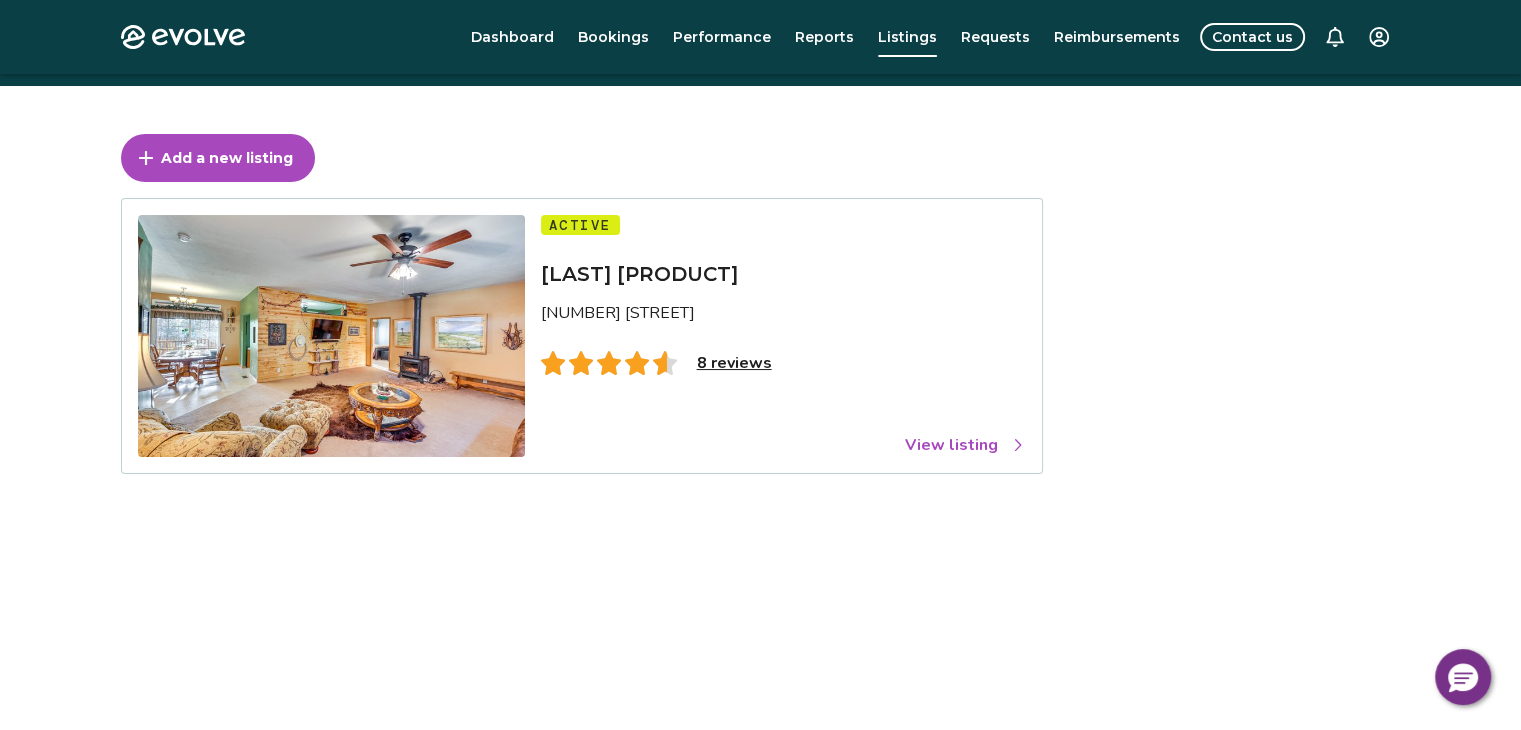 click on "8 reviews" at bounding box center (734, 363) 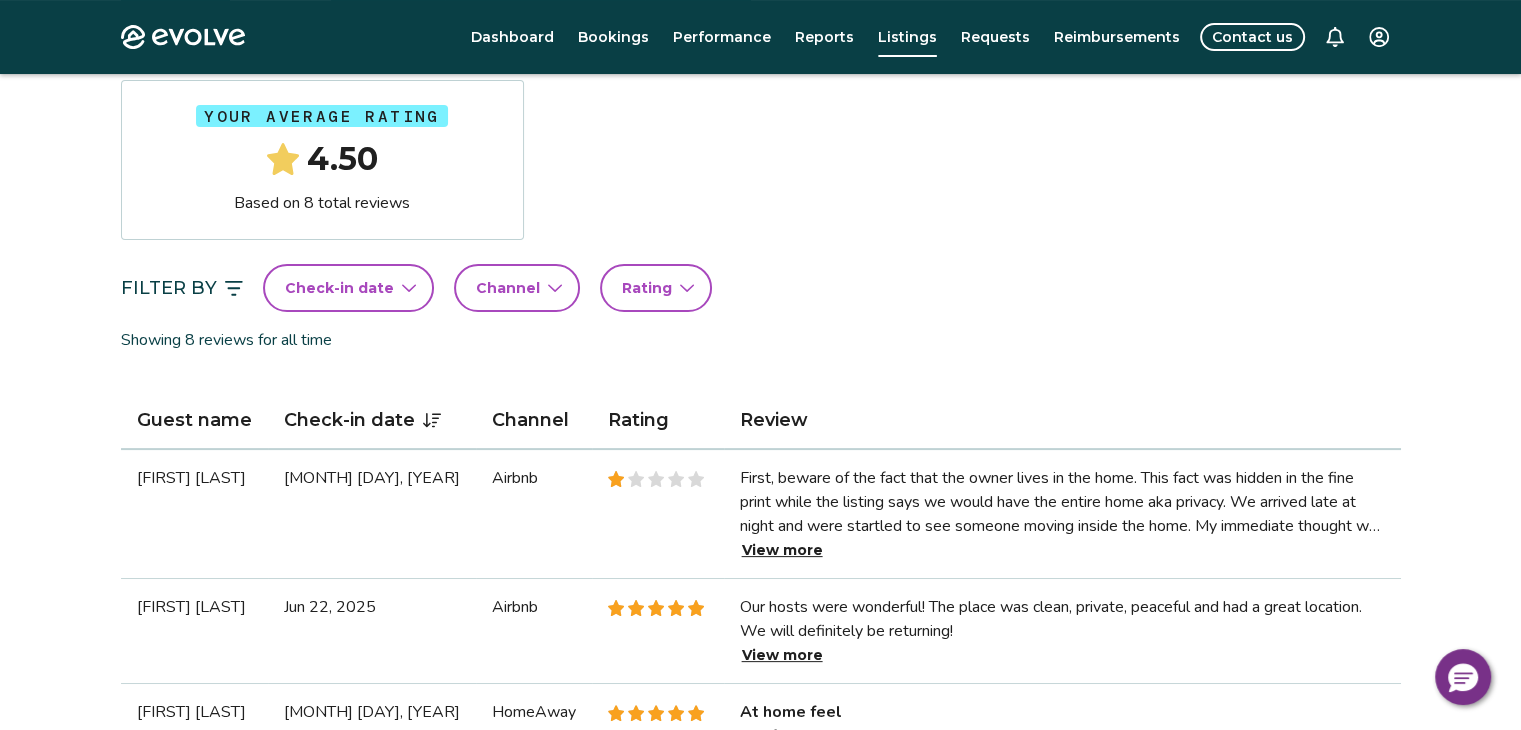 scroll, scrollTop: 188, scrollLeft: 0, axis: vertical 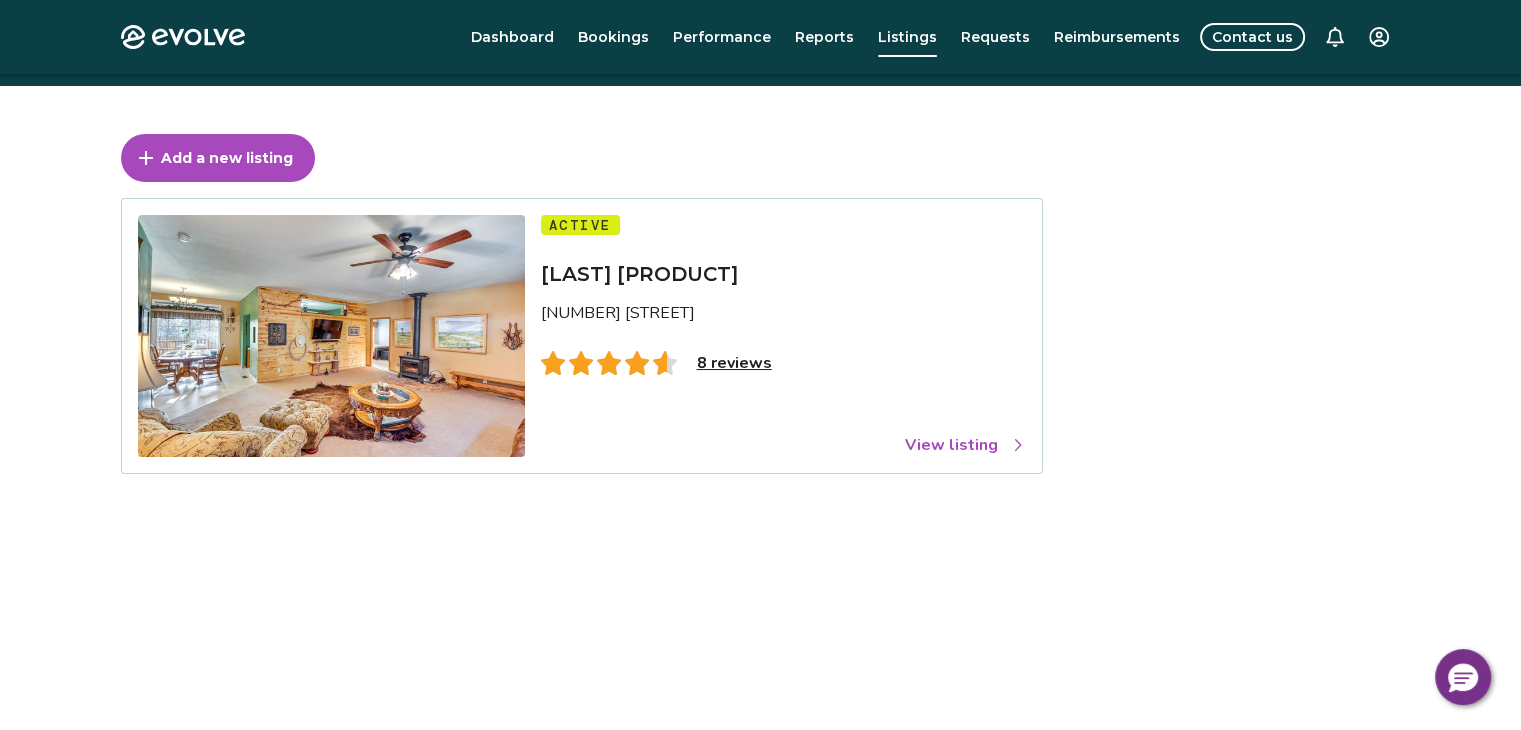 click on "View listing" at bounding box center (965, 445) 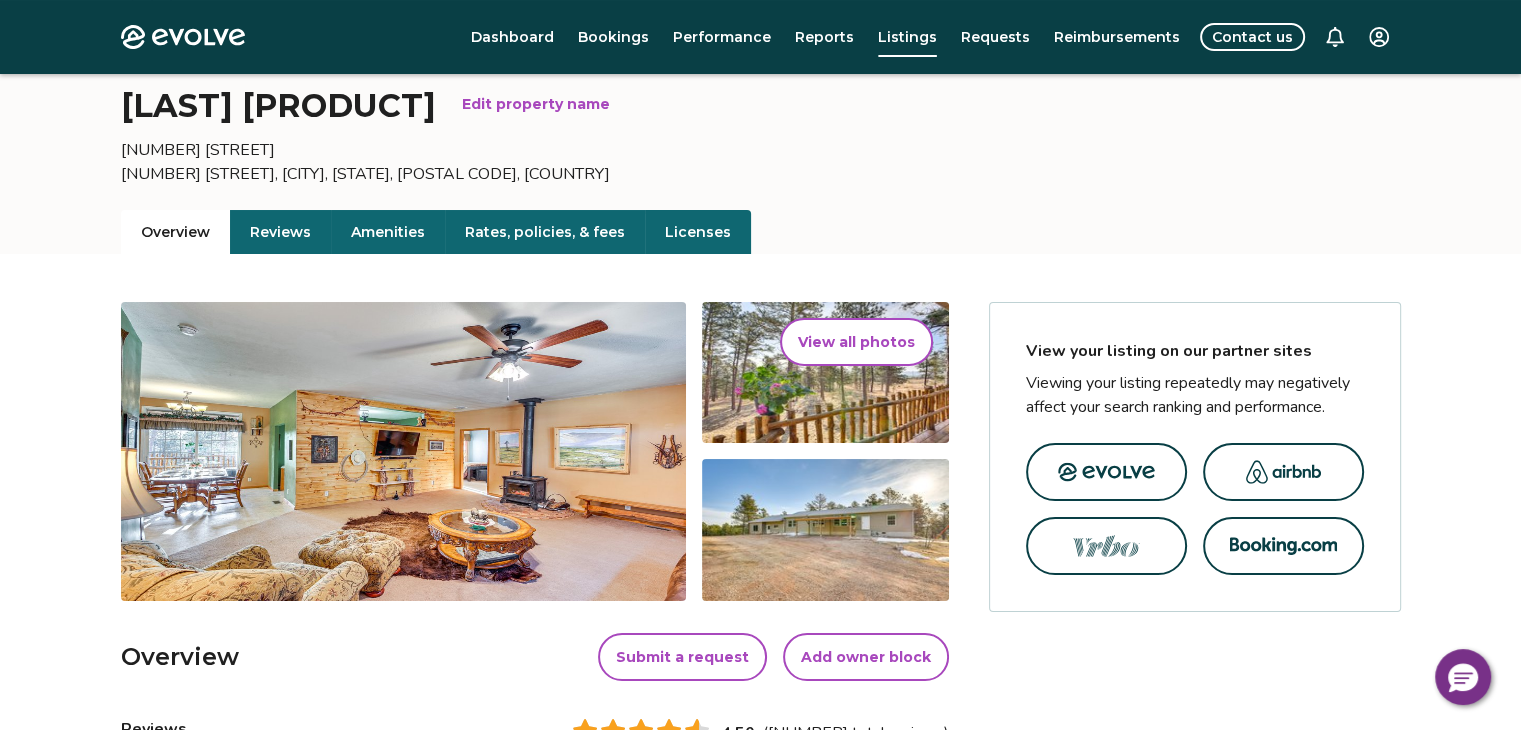scroll, scrollTop: 104, scrollLeft: 0, axis: vertical 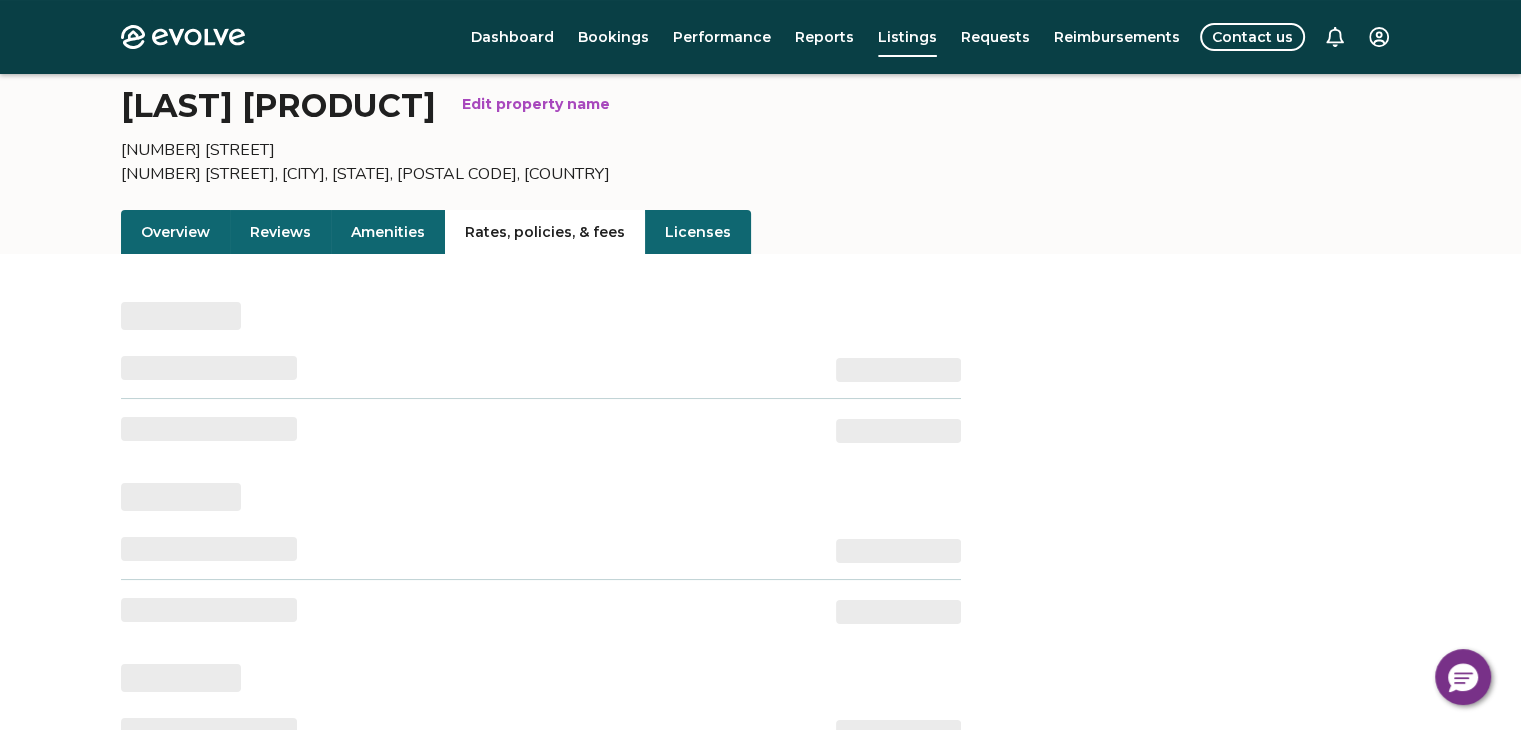 click on "Rates, policies, & fees" at bounding box center (545, 232) 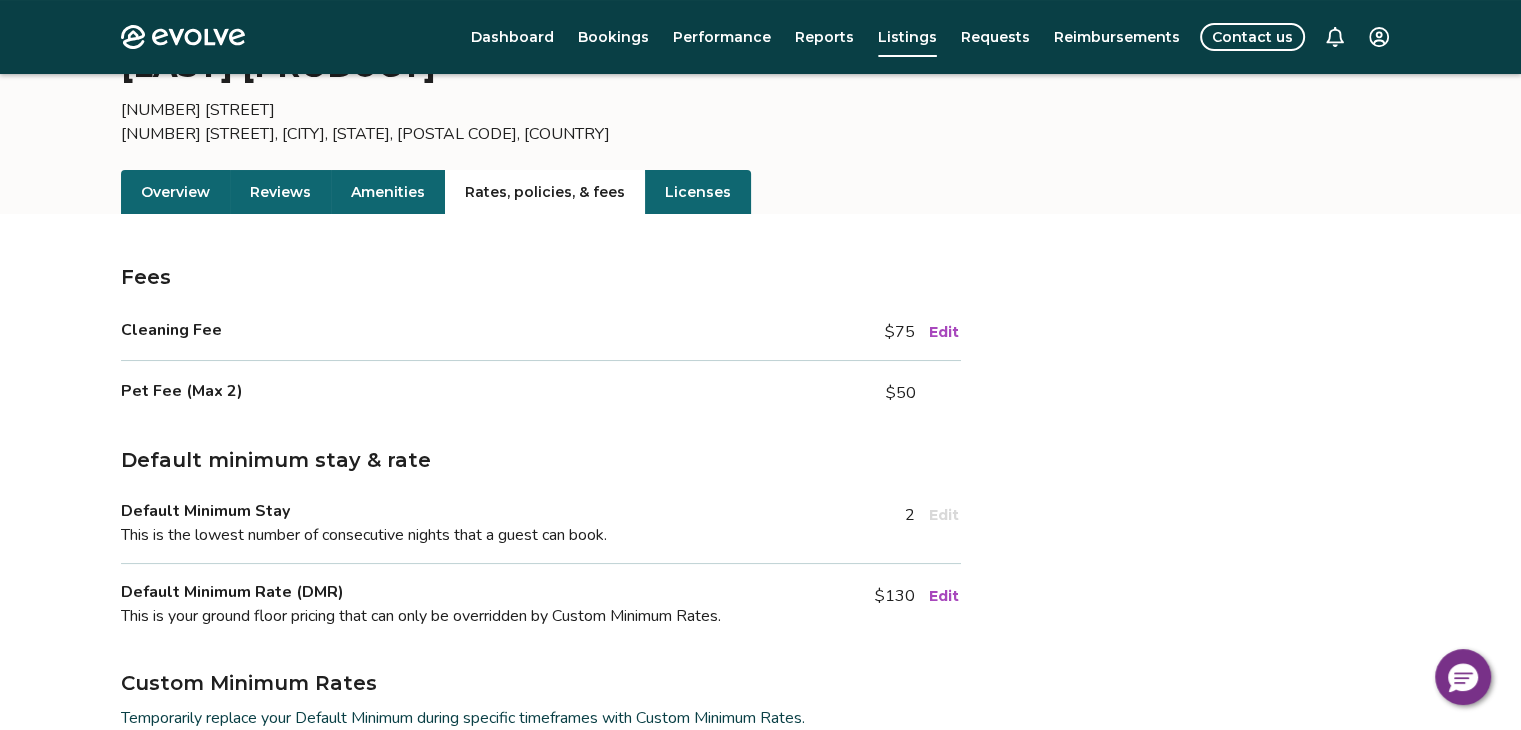 scroll, scrollTop: 0, scrollLeft: 0, axis: both 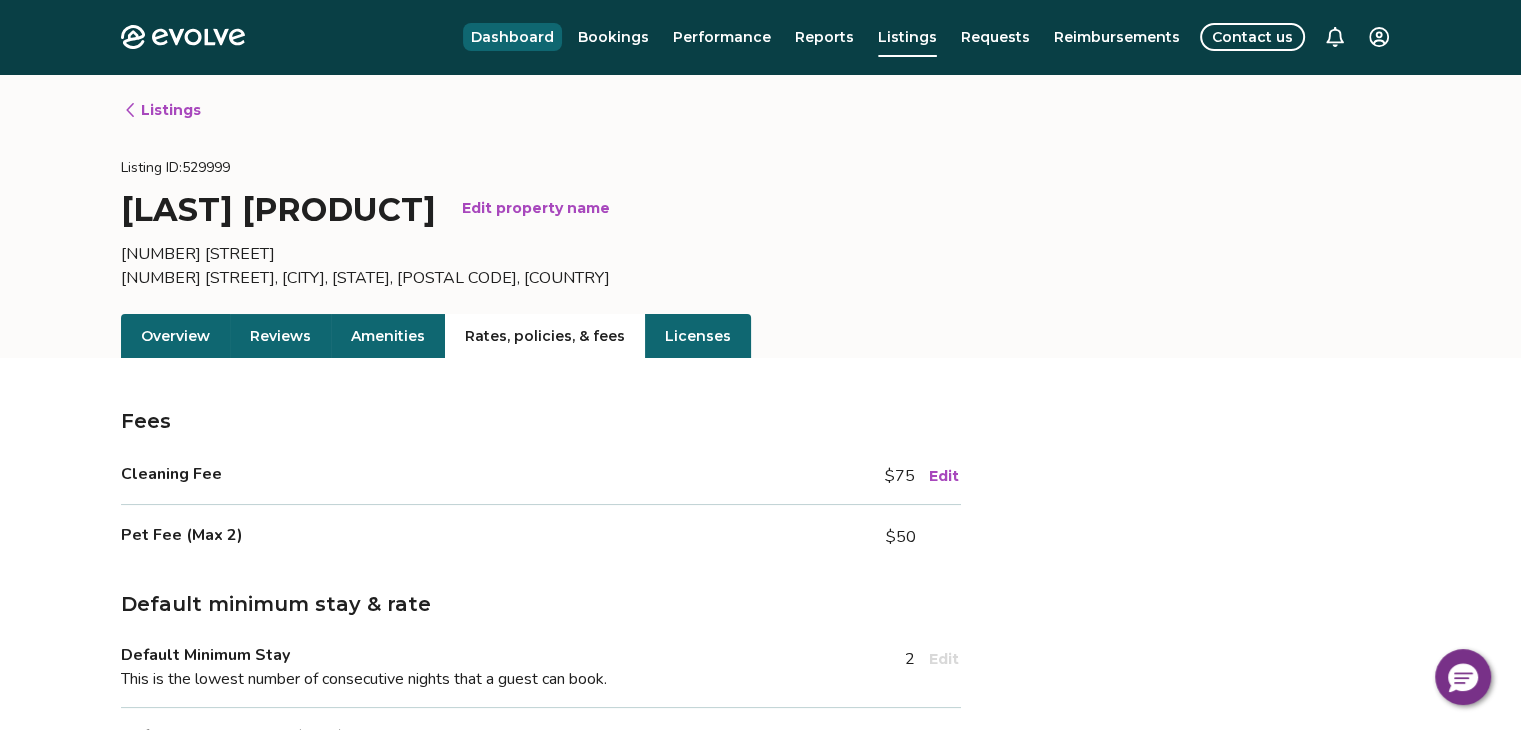 click on "Dashboard" at bounding box center [512, 37] 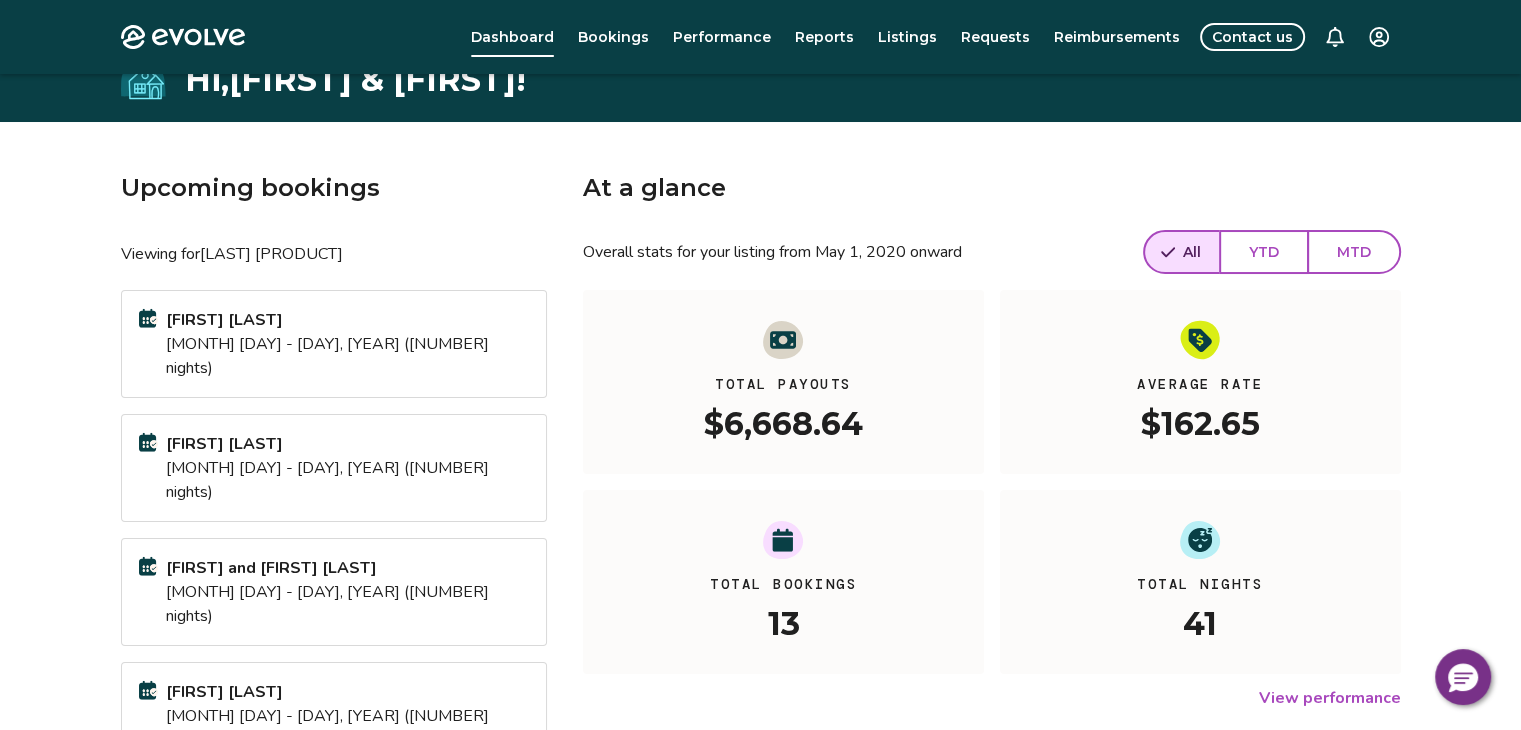 scroll, scrollTop: 0, scrollLeft: 0, axis: both 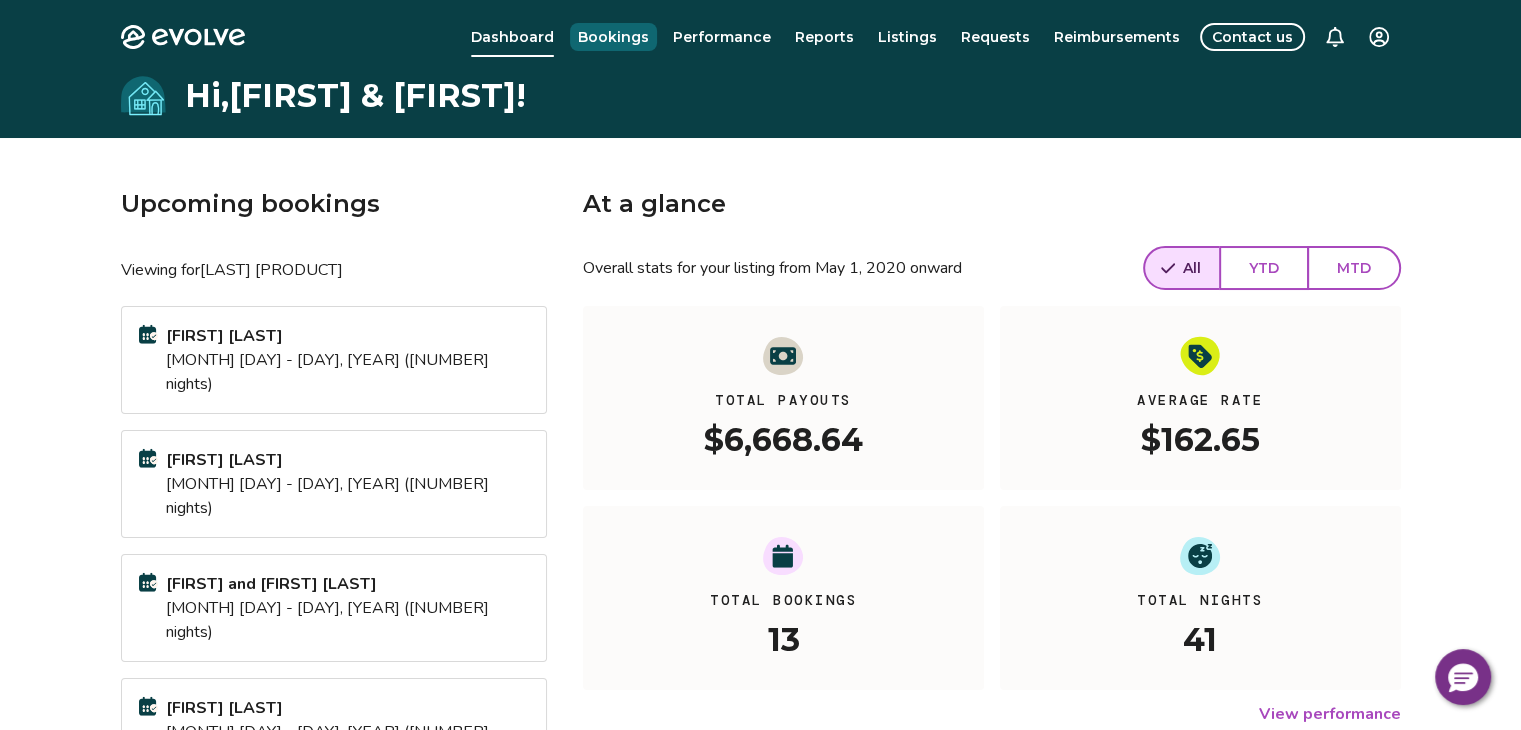 click on "Bookings" at bounding box center (613, 37) 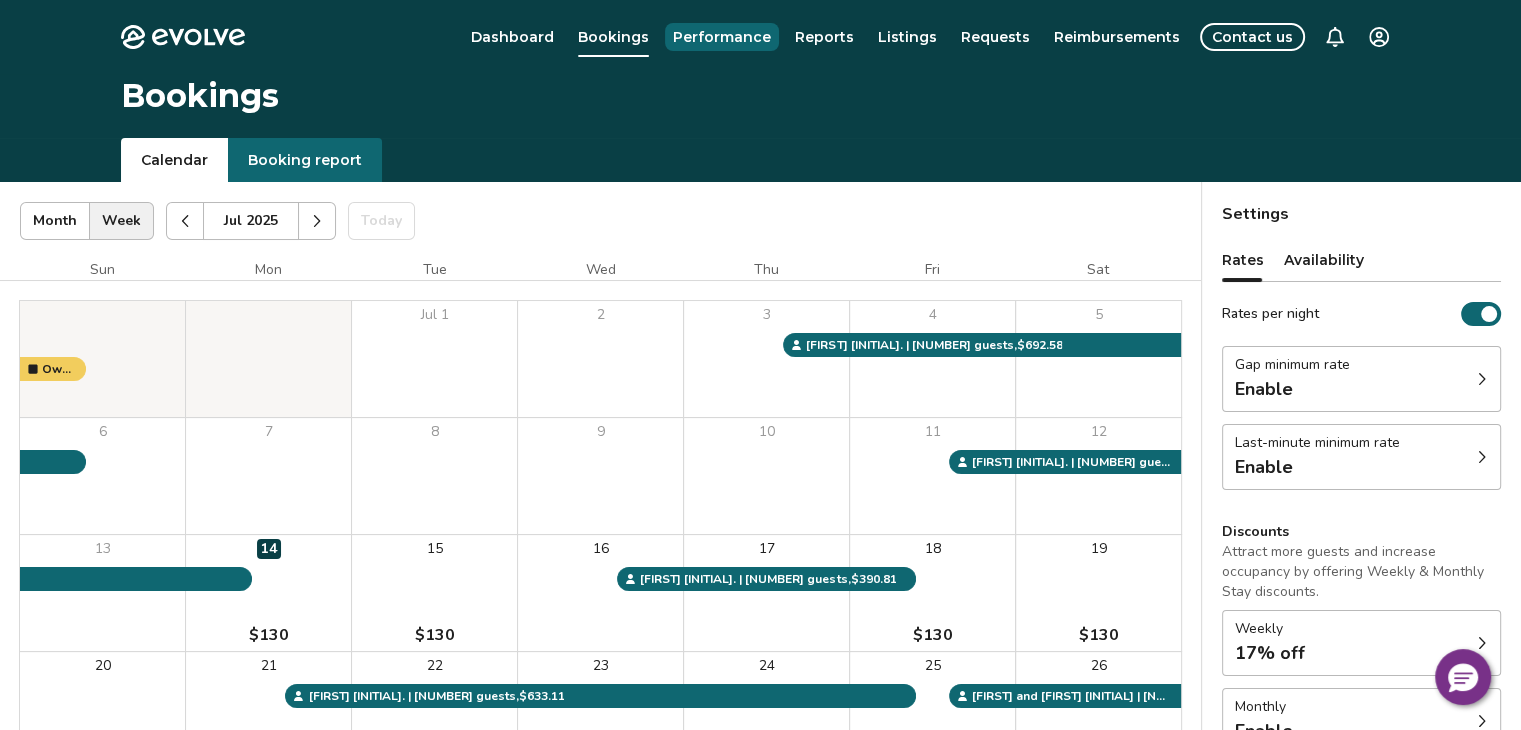 click on "Performance" at bounding box center (722, 37) 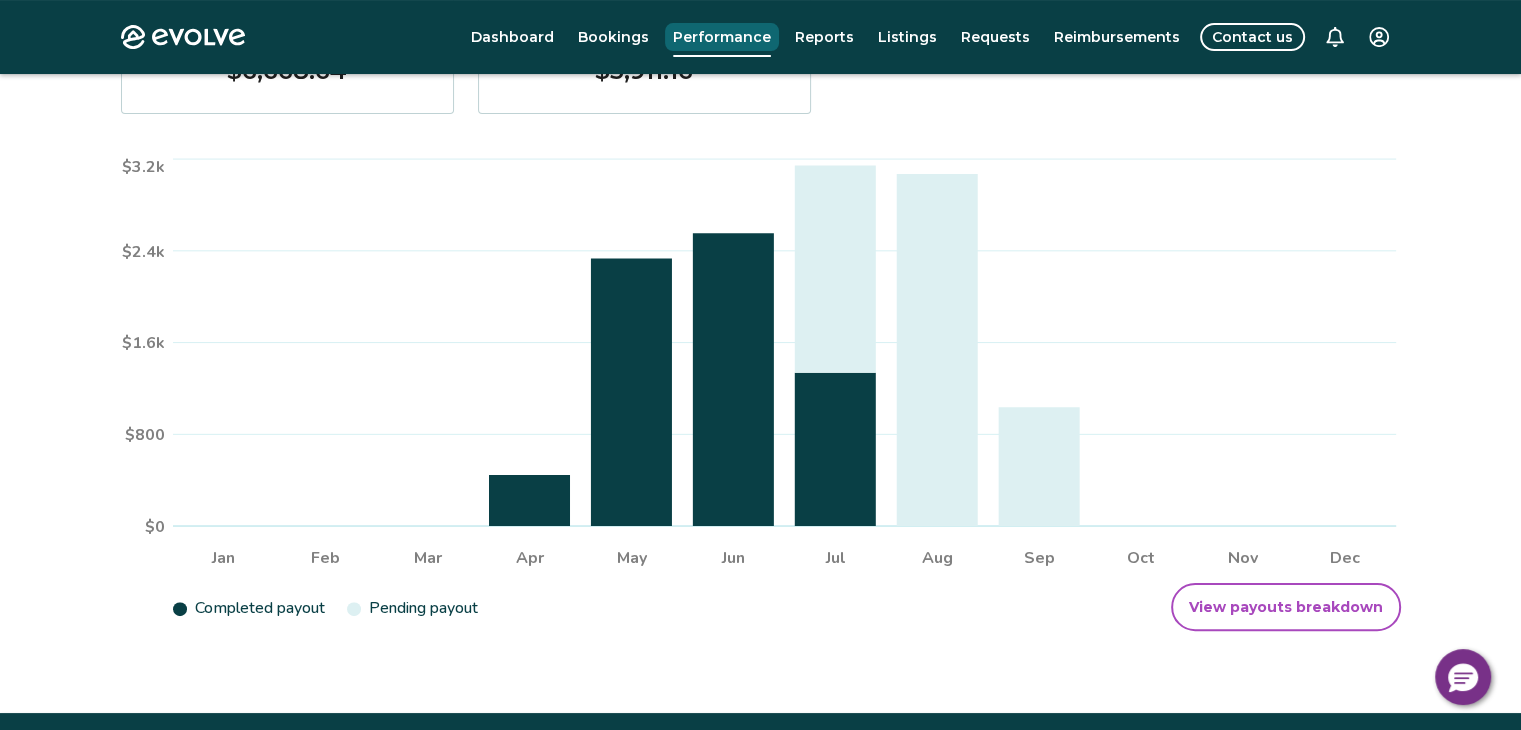 scroll, scrollTop: 0, scrollLeft: 0, axis: both 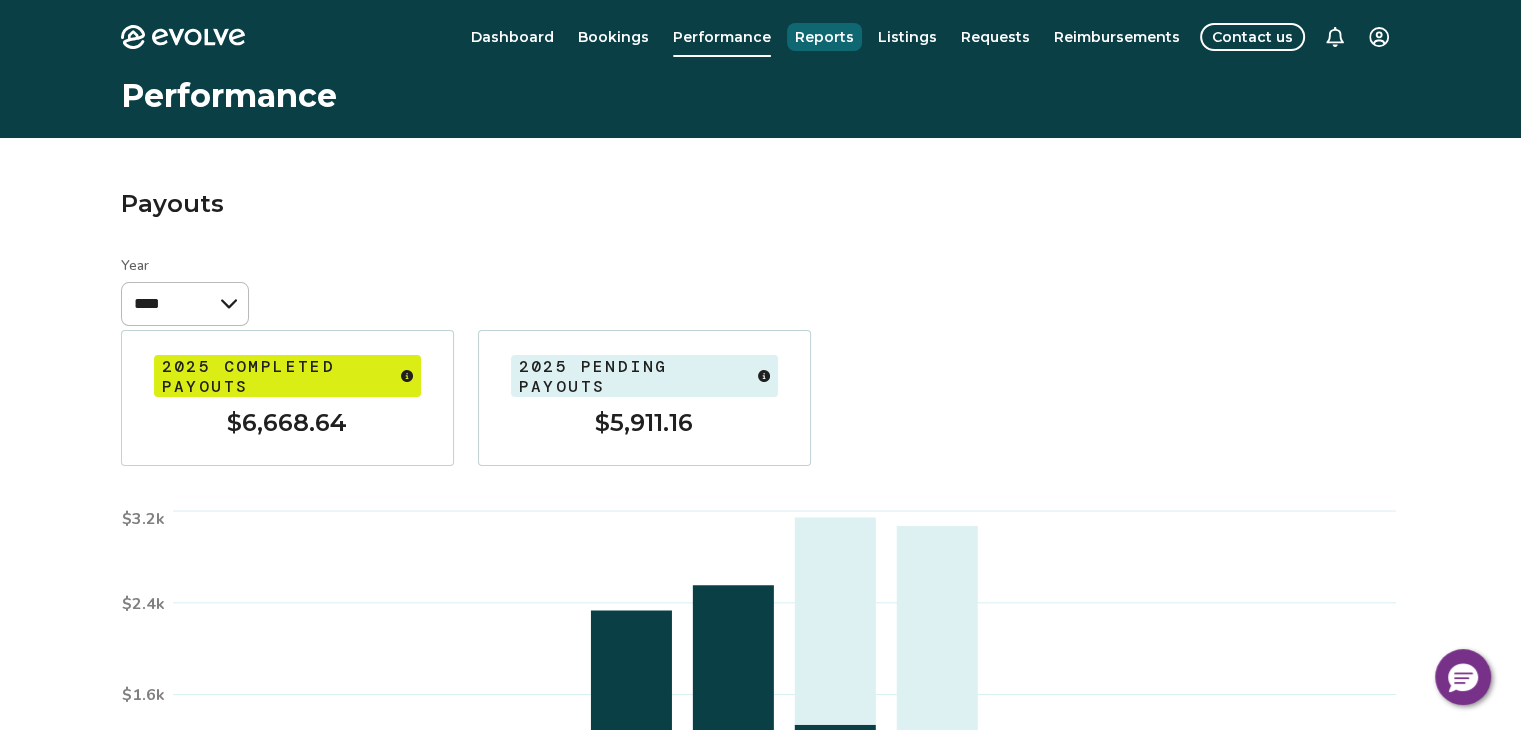 click on "Reports" at bounding box center [824, 37] 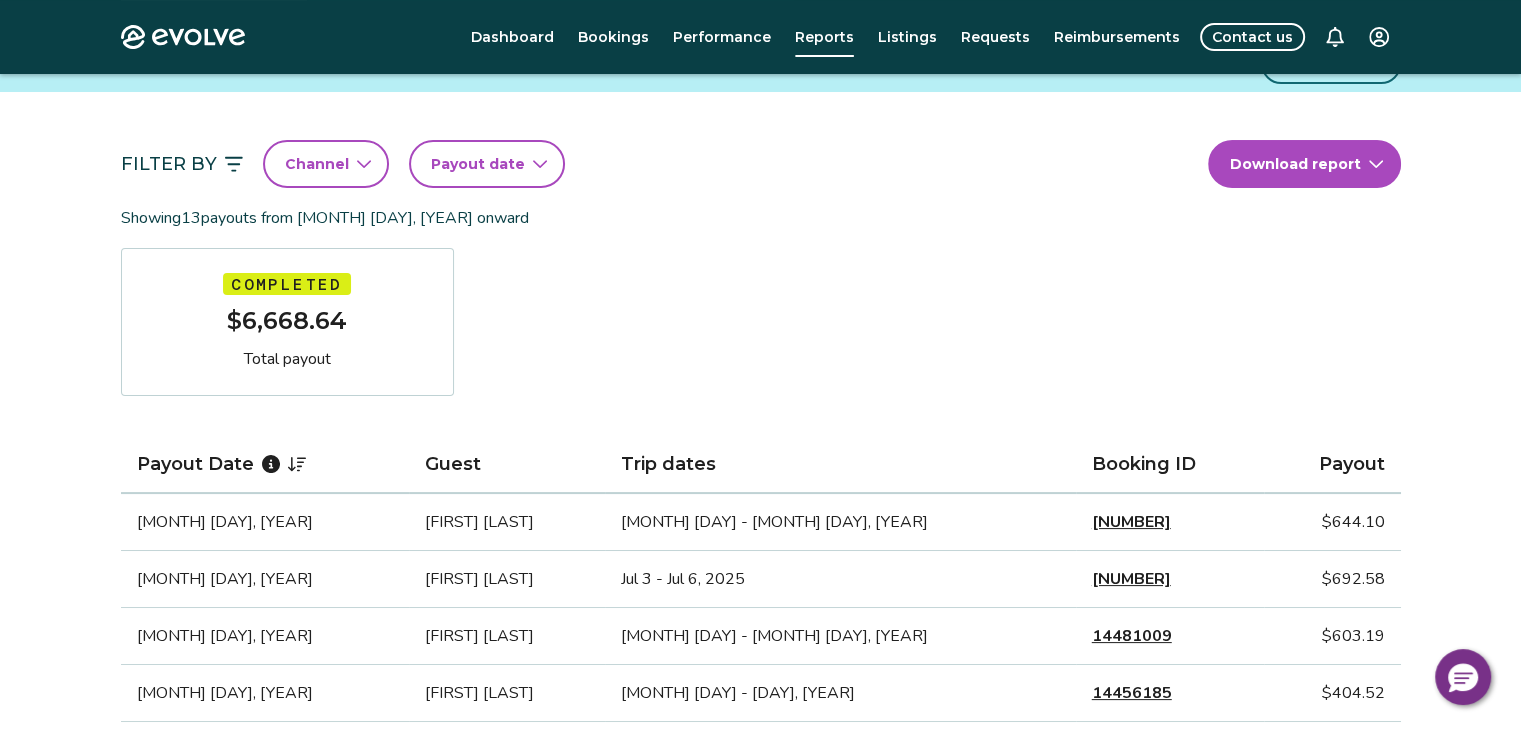 scroll, scrollTop: 0, scrollLeft: 0, axis: both 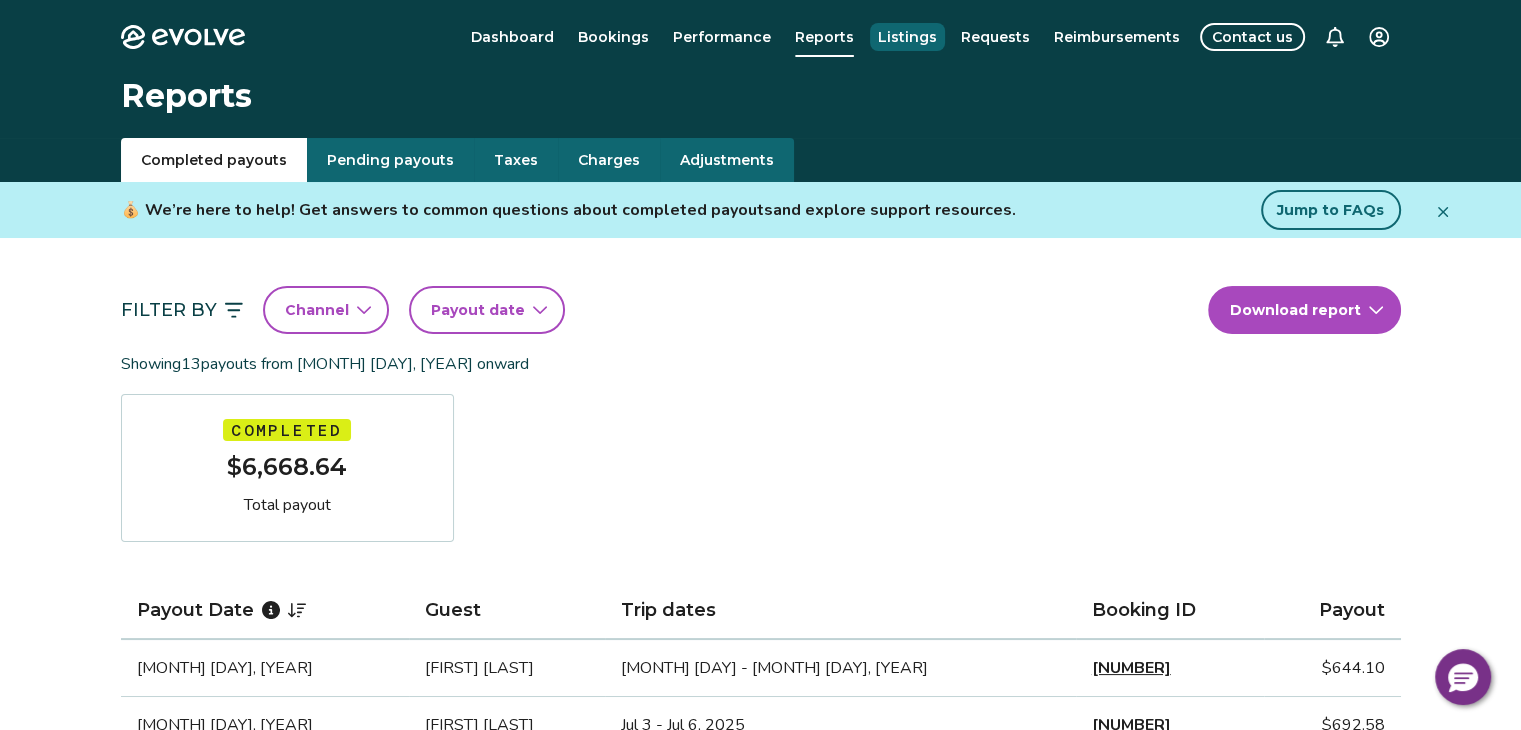 click on "Listings" at bounding box center (907, 37) 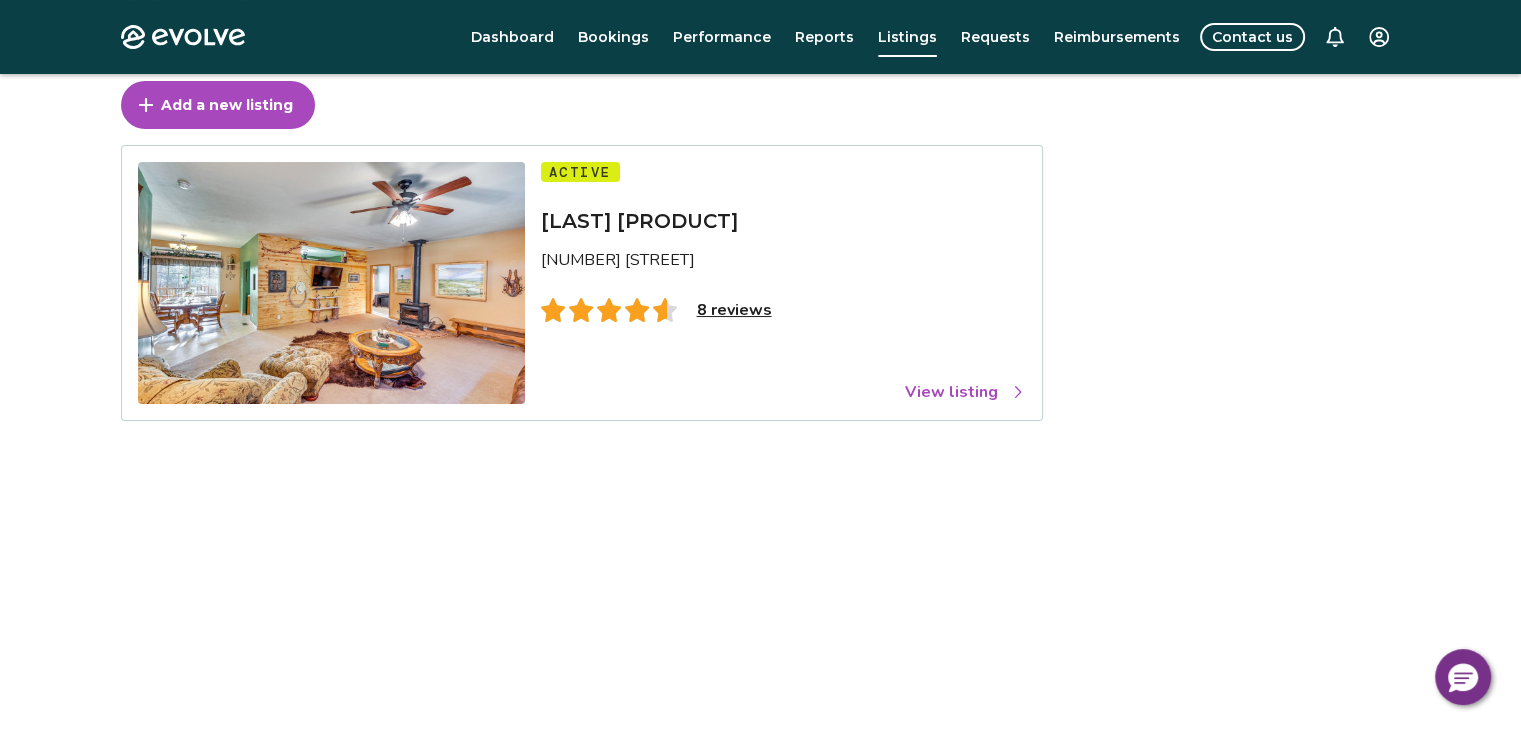 scroll, scrollTop: 91, scrollLeft: 0, axis: vertical 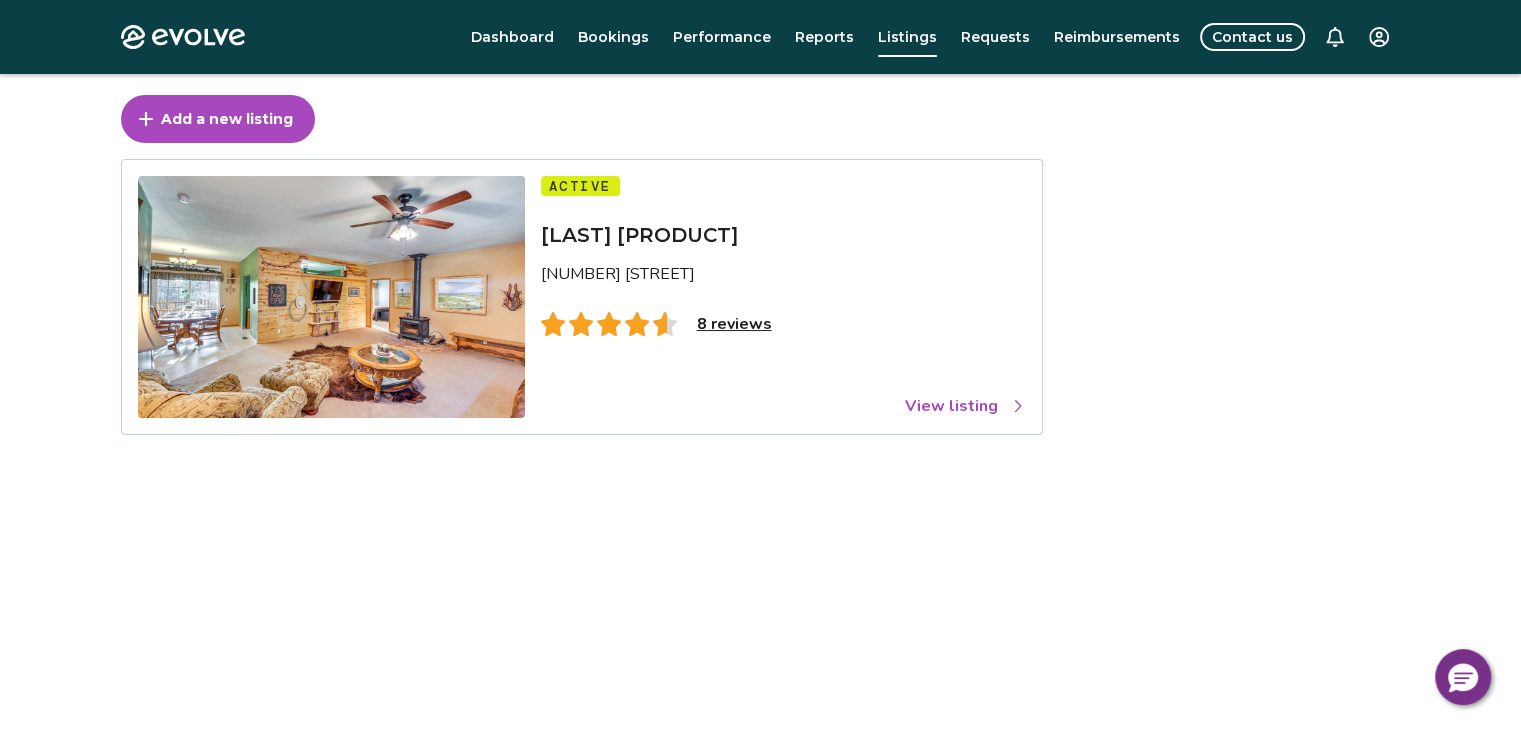 click on "View listing" at bounding box center [965, 406] 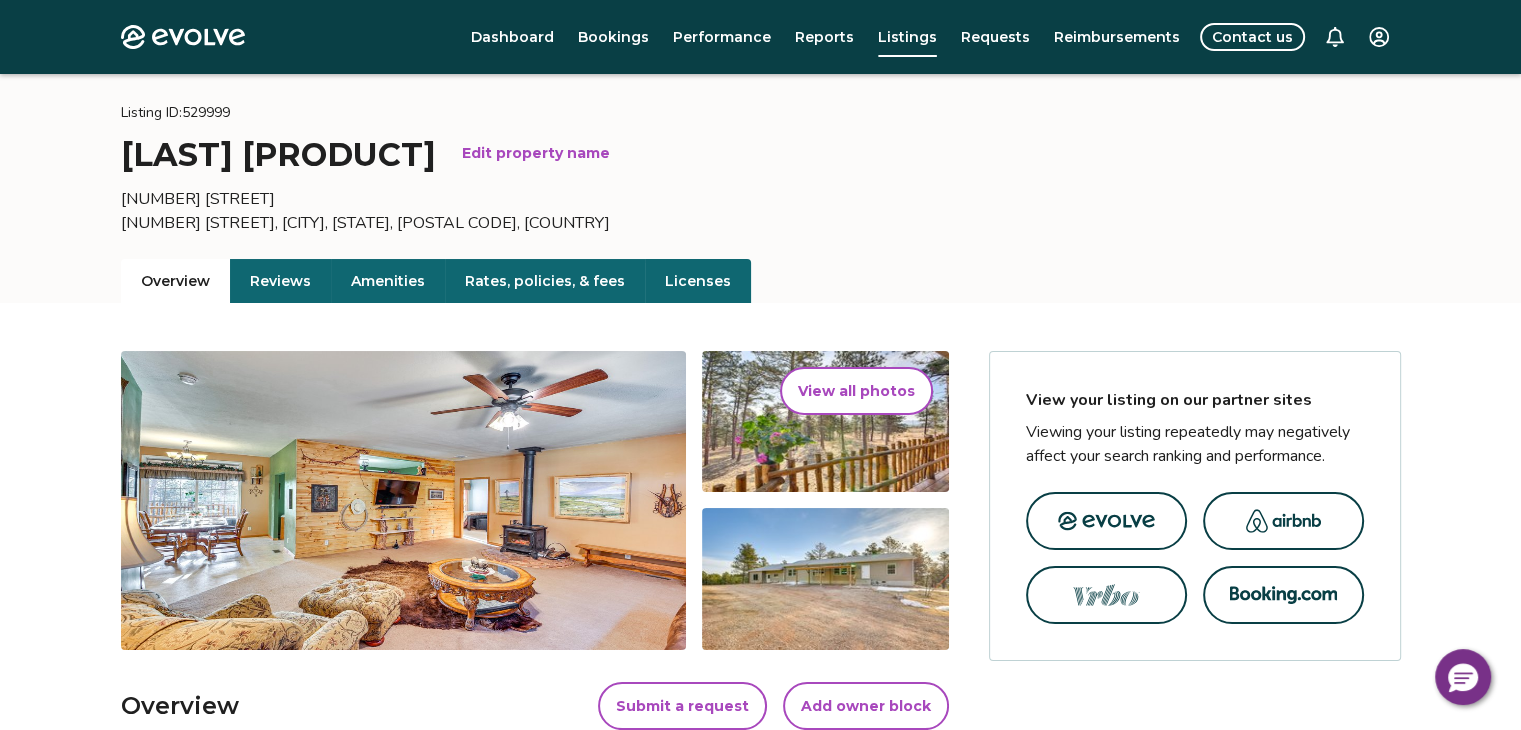 scroll, scrollTop: 48, scrollLeft: 0, axis: vertical 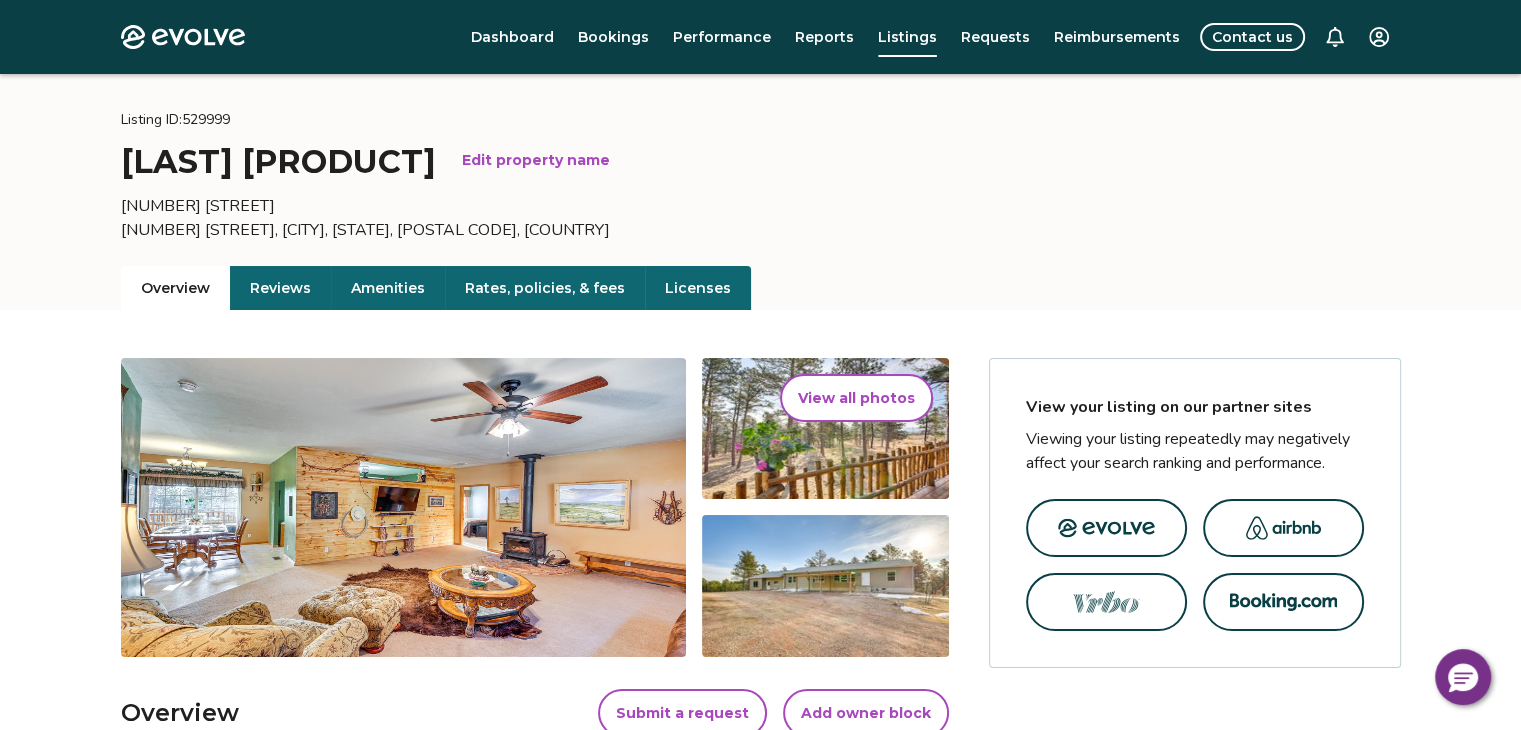 click on "Amenities" at bounding box center [388, 288] 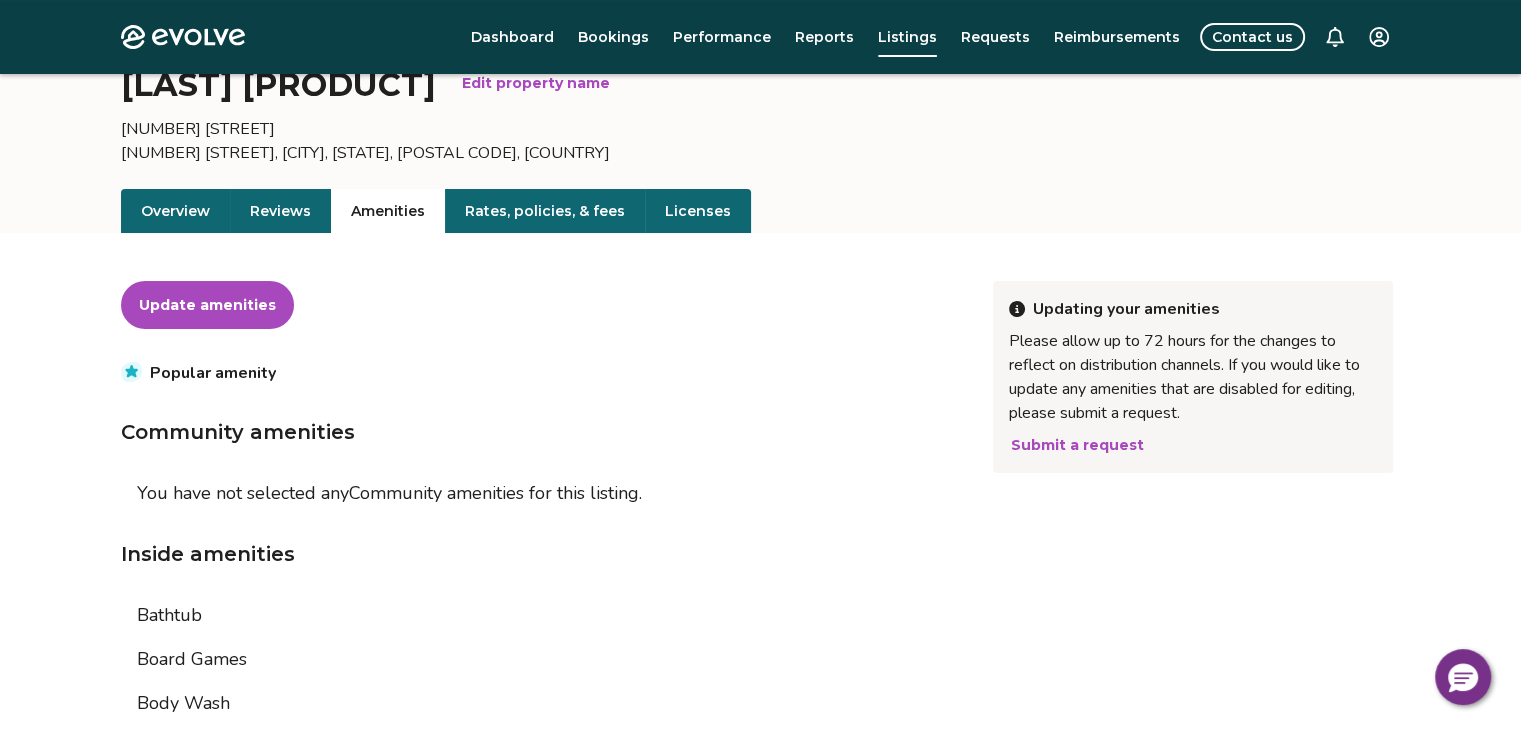 scroll, scrollTop: 124, scrollLeft: 0, axis: vertical 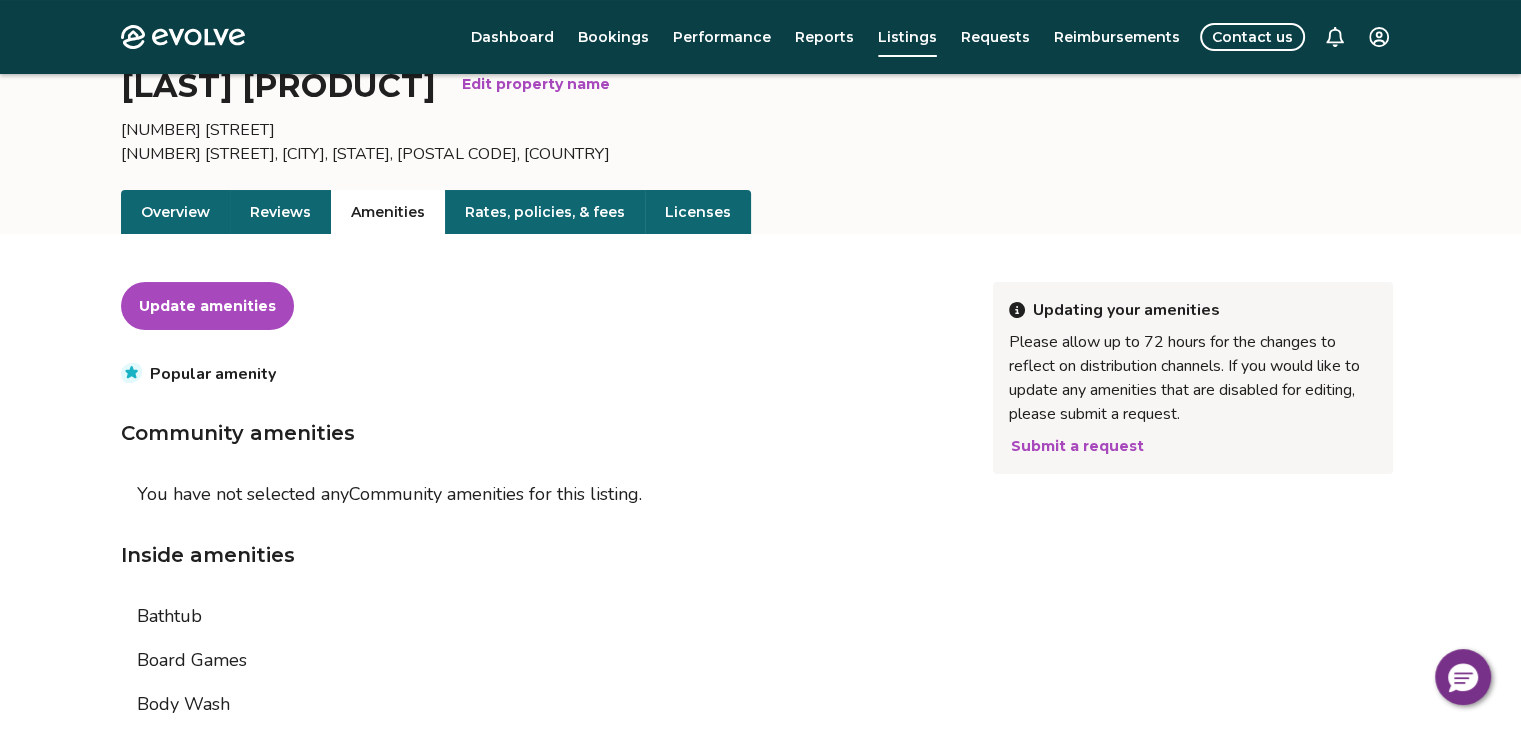 click on "Rates, policies, & fees" at bounding box center [545, 212] 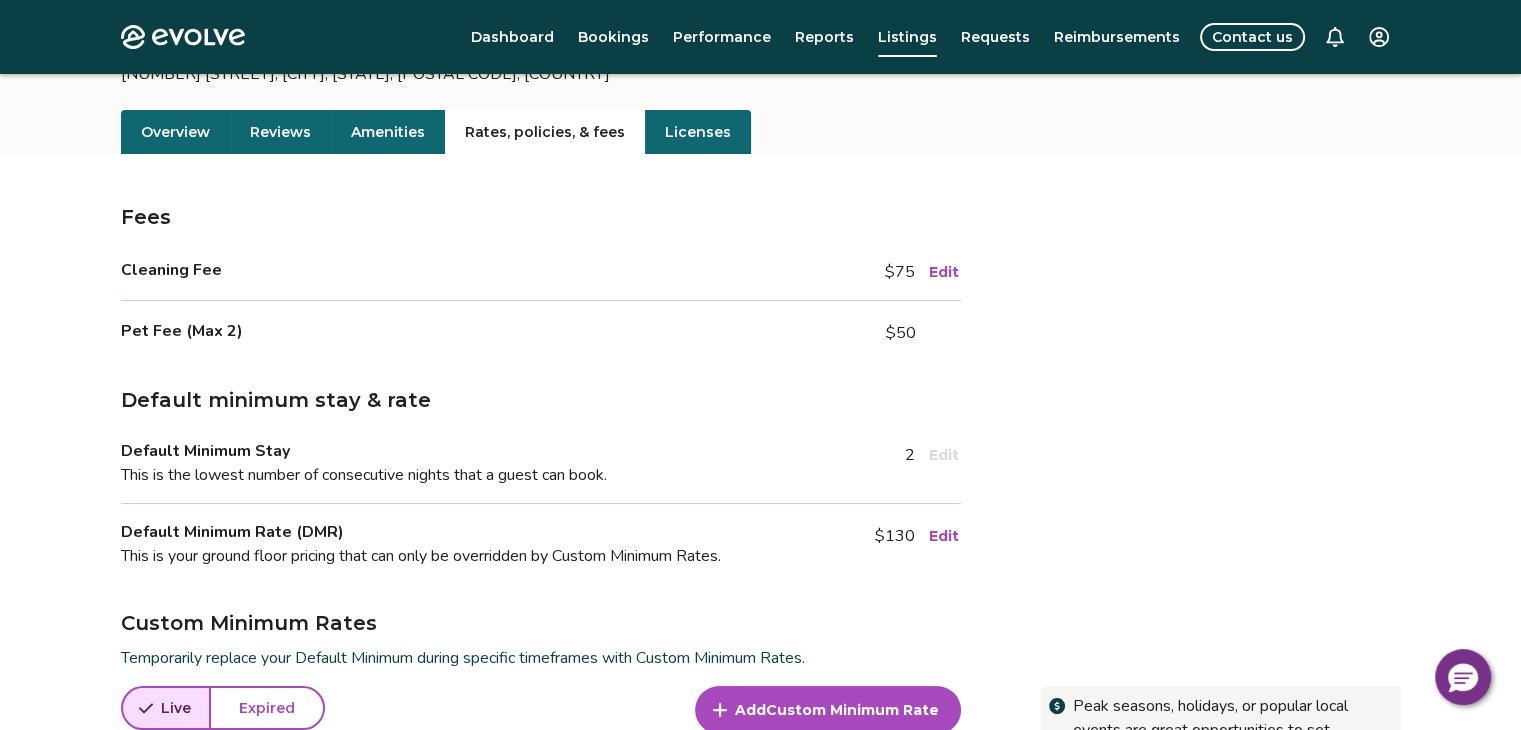 scroll, scrollTop: 0, scrollLeft: 0, axis: both 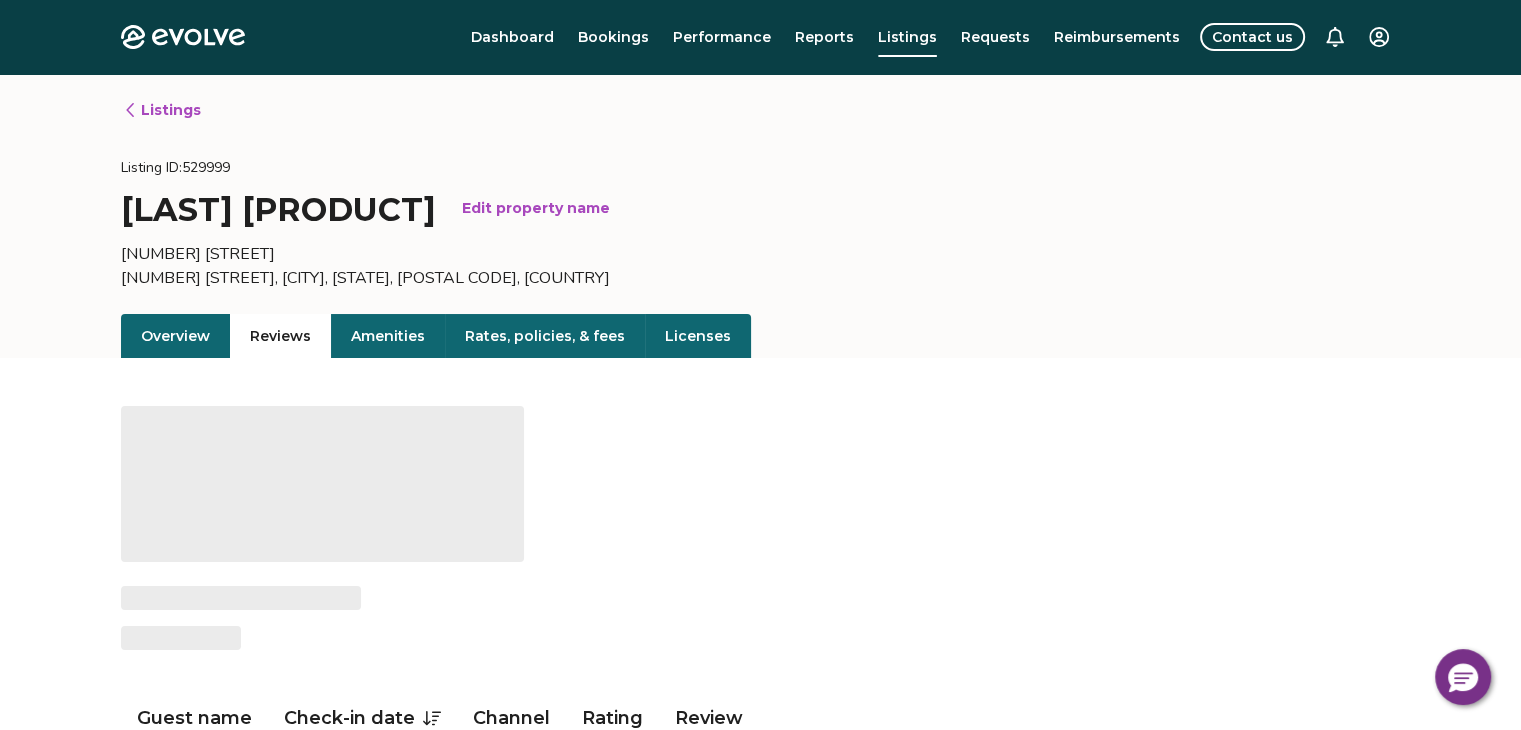 click on "Reviews" at bounding box center (280, 336) 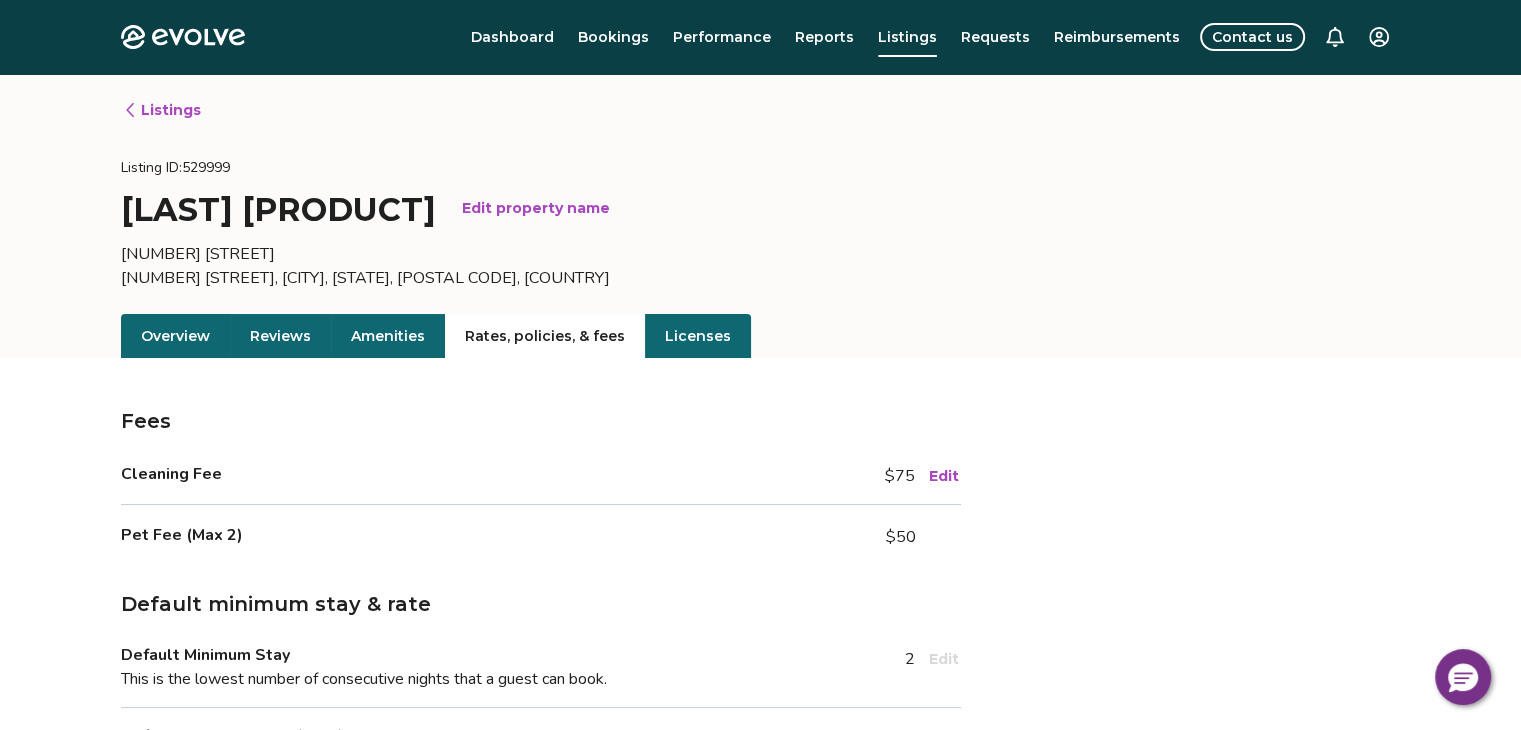 click on "Rates, policies, & fees" at bounding box center (545, 336) 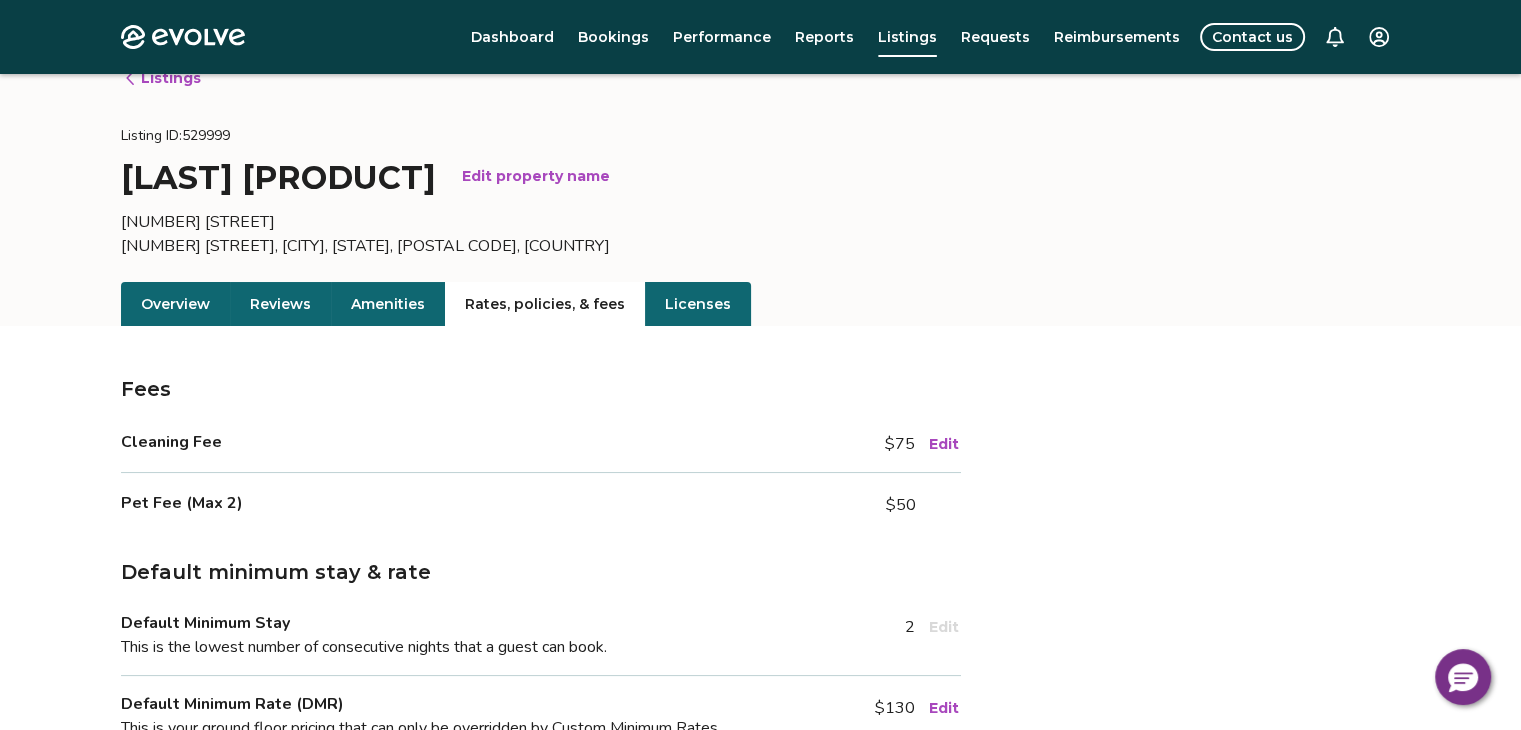scroll, scrollTop: 22, scrollLeft: 0, axis: vertical 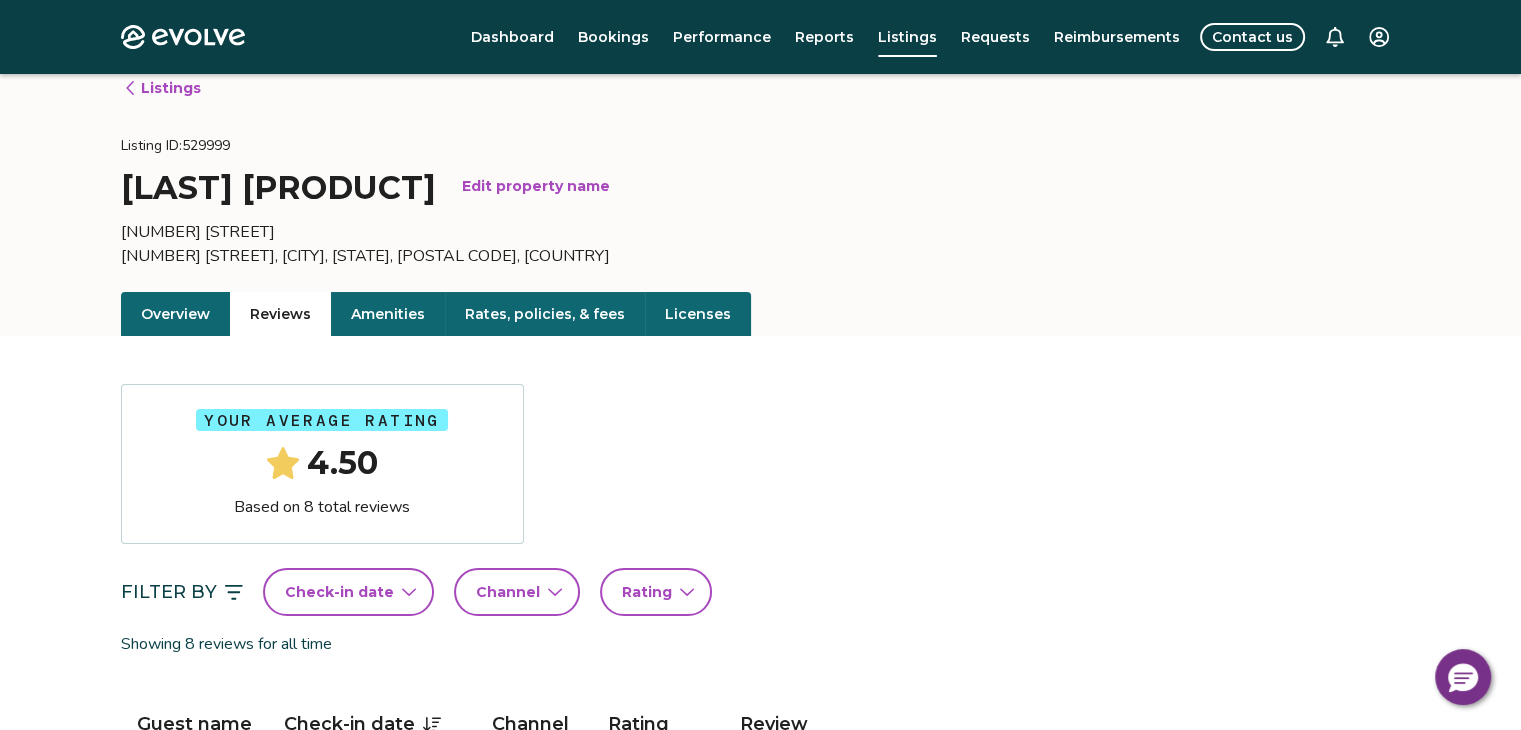 click on "Reviews" at bounding box center (280, 314) 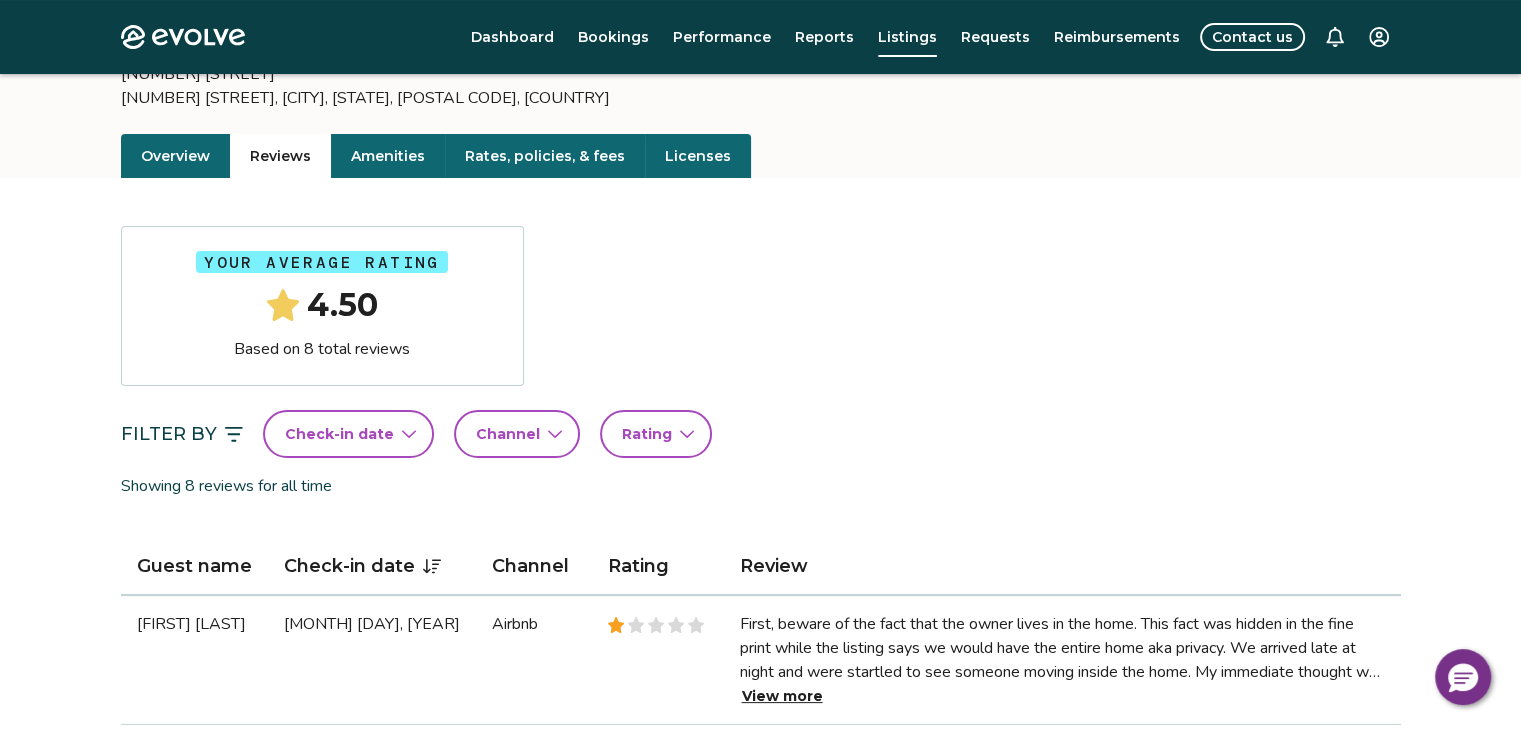 scroll, scrollTop: 0, scrollLeft: 0, axis: both 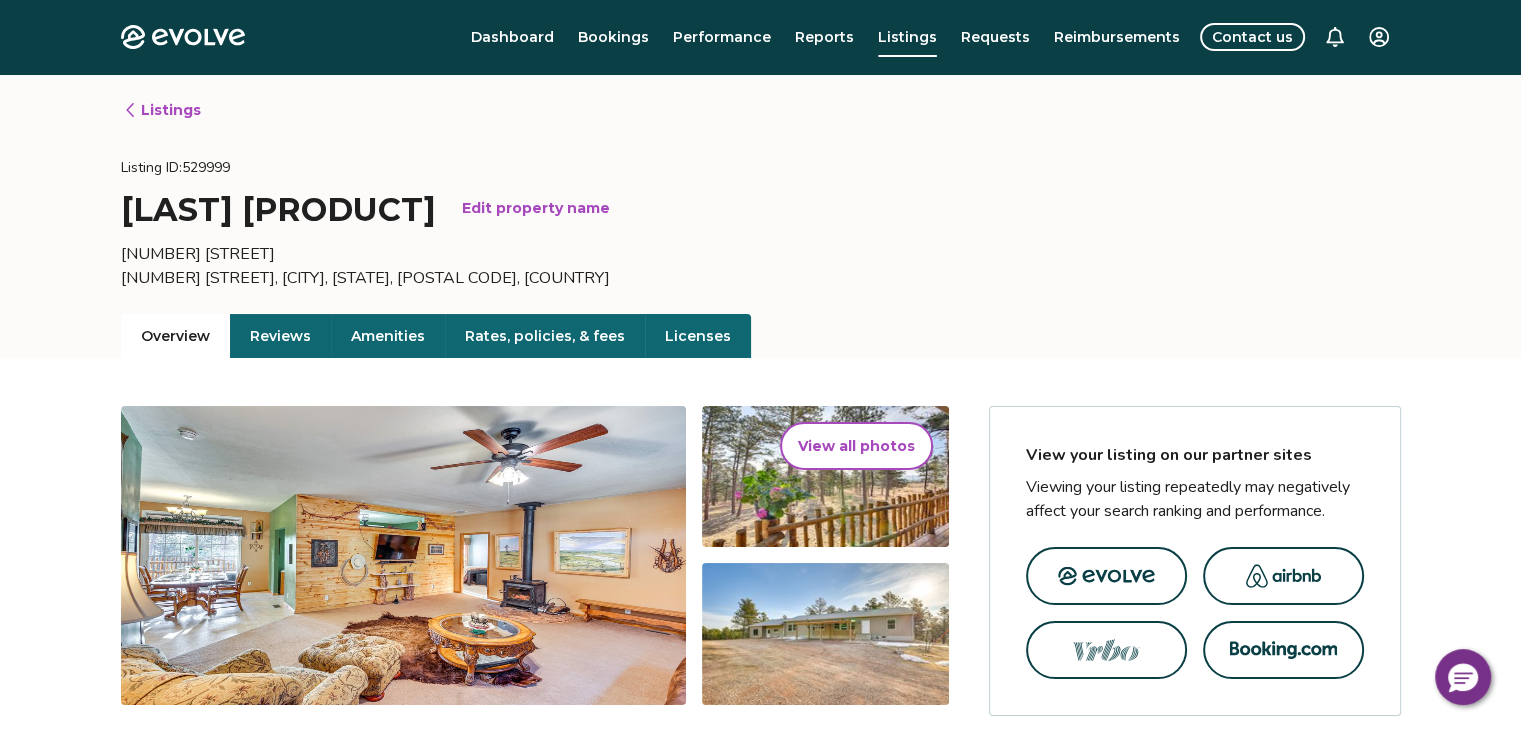 click on "Overview" at bounding box center (175, 336) 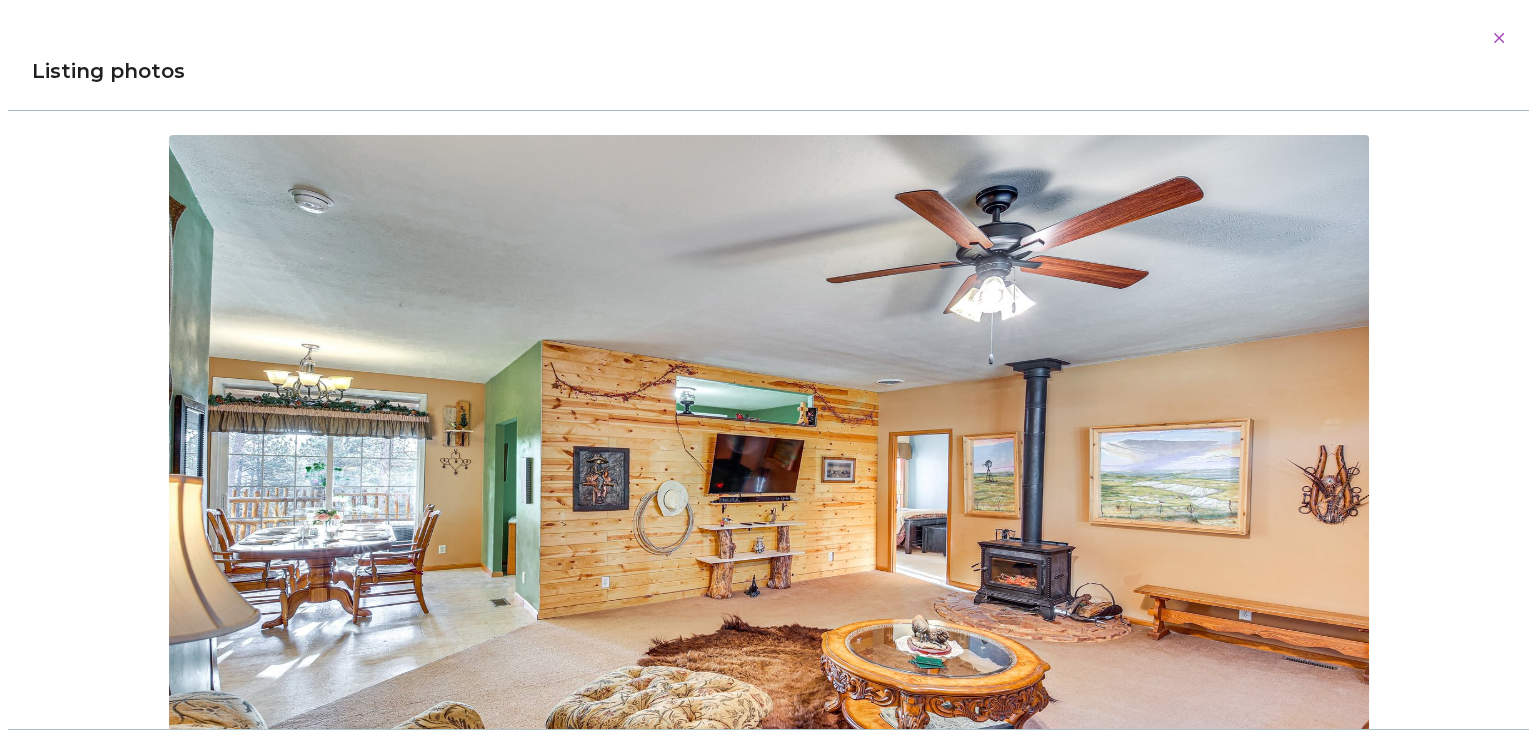 scroll, scrollTop: 280, scrollLeft: 0, axis: vertical 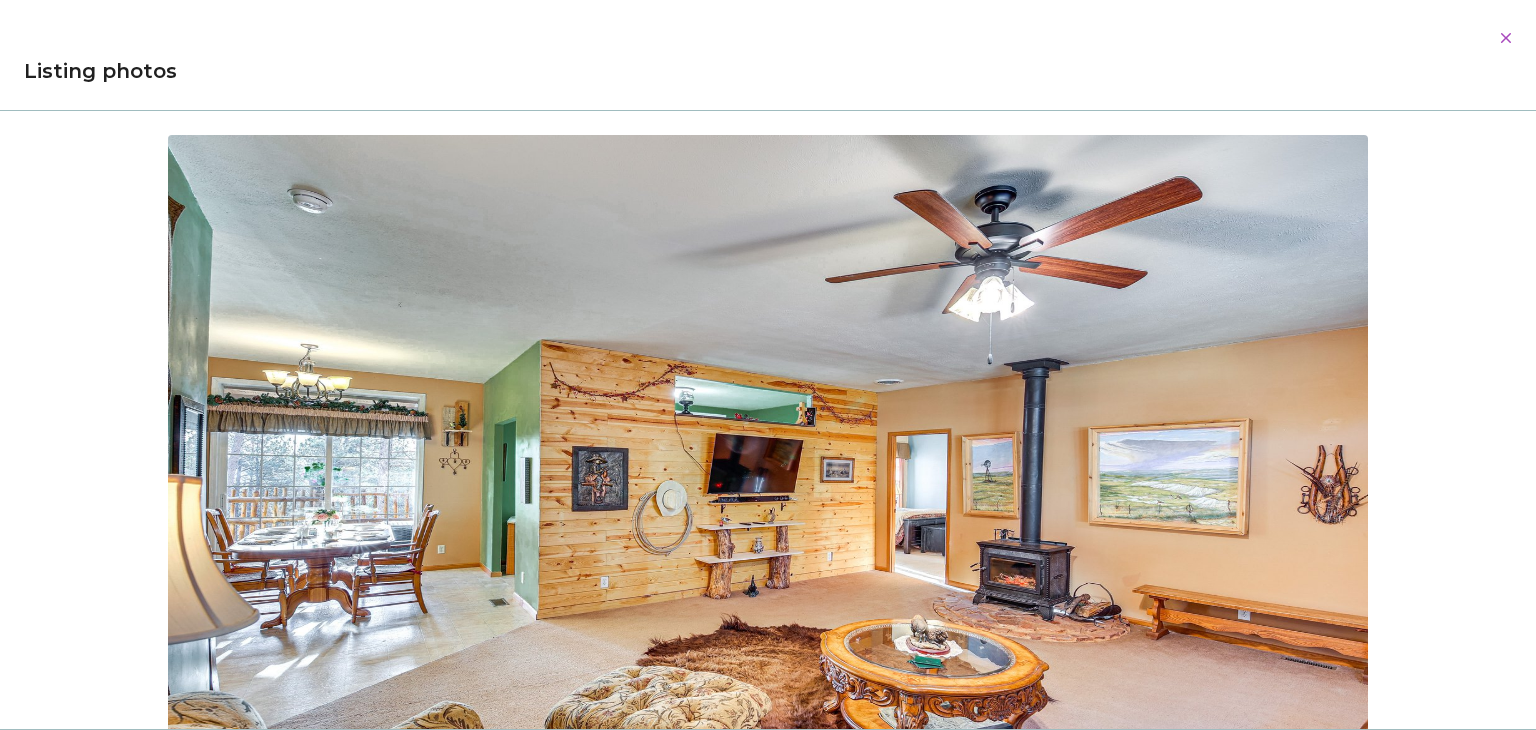 click on "Guest contact [FIRST], ([PHONE]), [EMAIL] Please contact your guest contact(s) with any questions or concerns you may have before or during your stay Check-in instructions Check in after [NUMBER]:[NUMBER] PM The home is accessible via keyless entry. The code will be the last [NUMBER] digits of the primary phone number used on your Evolve reservation |" at bounding box center [760, 1262] 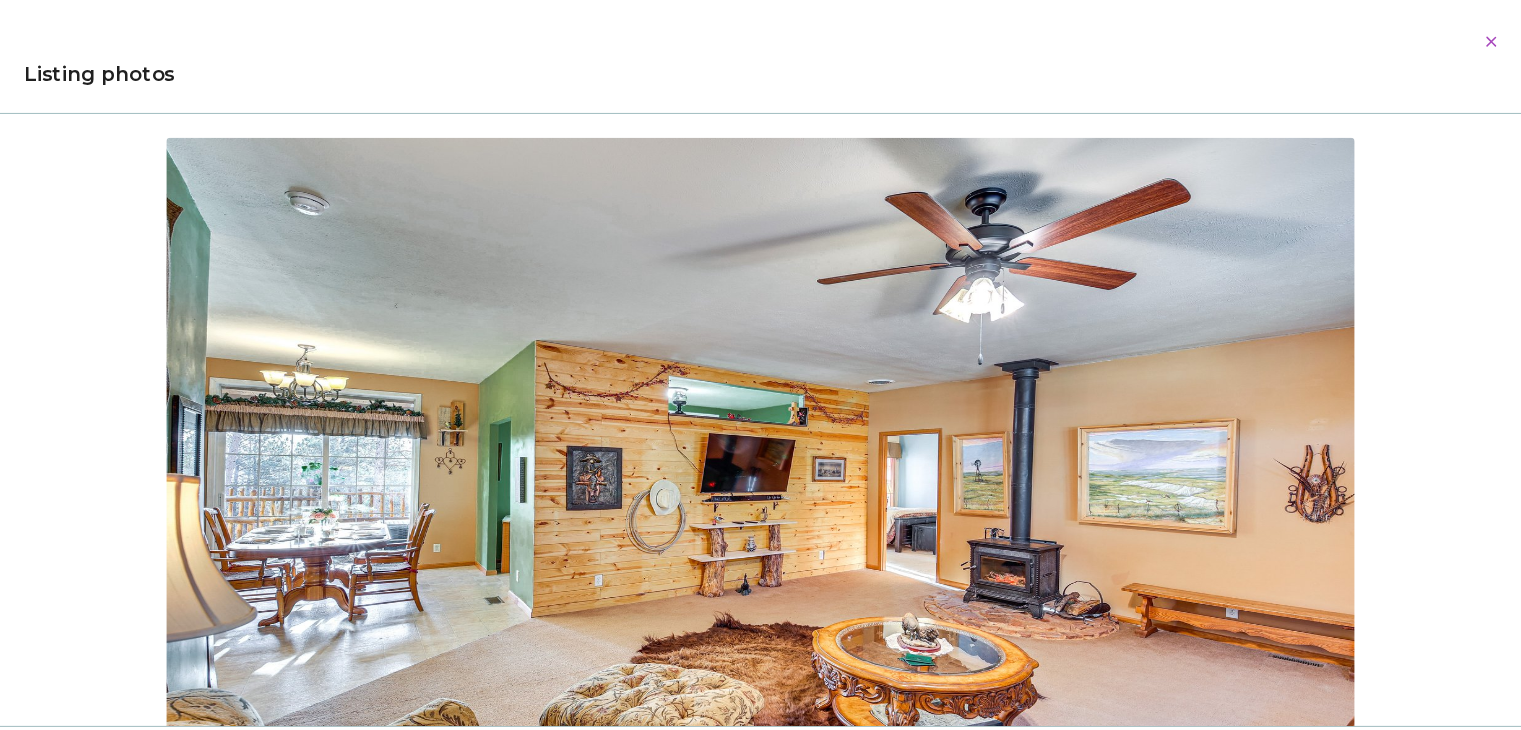scroll, scrollTop: 91, scrollLeft: 0, axis: vertical 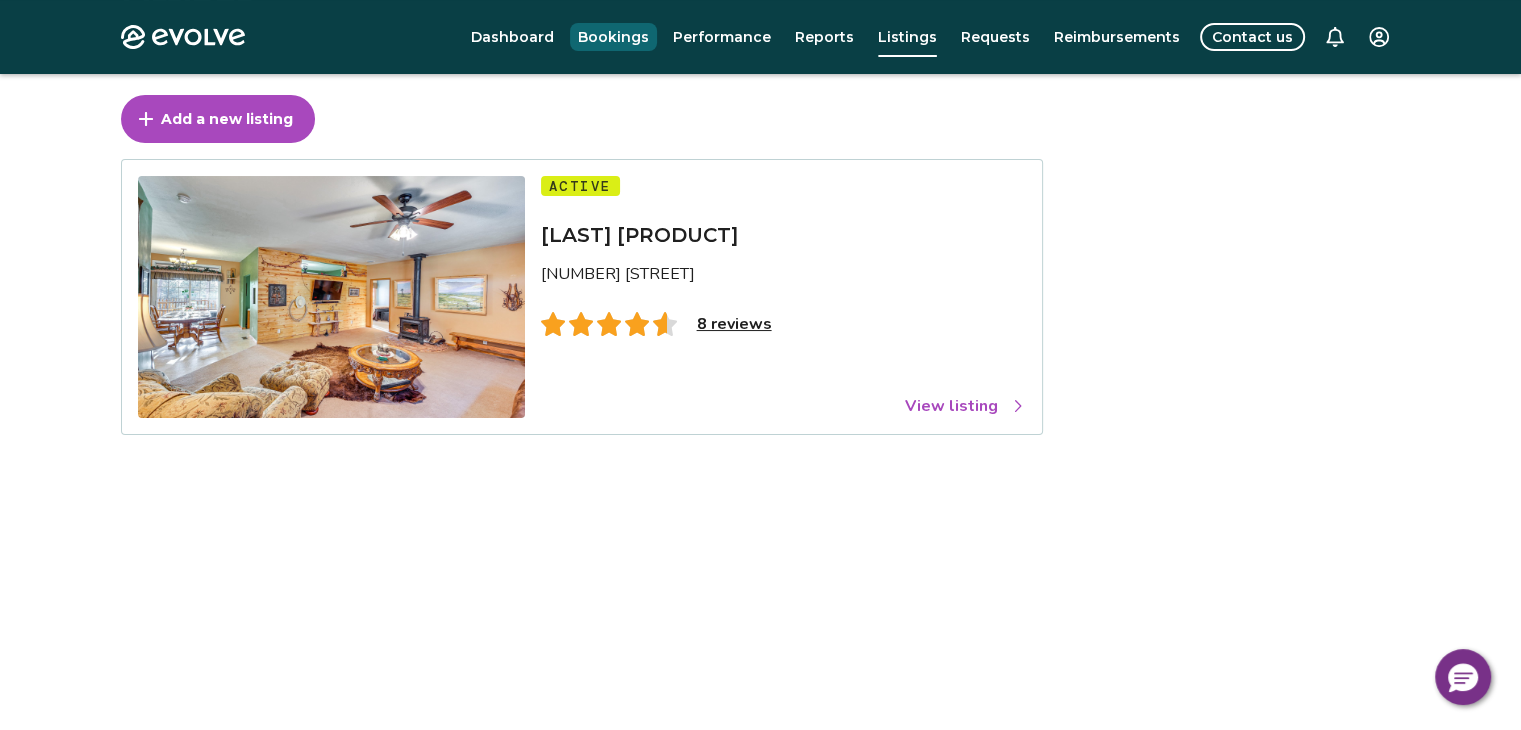 click on "Bookings" at bounding box center (613, 37) 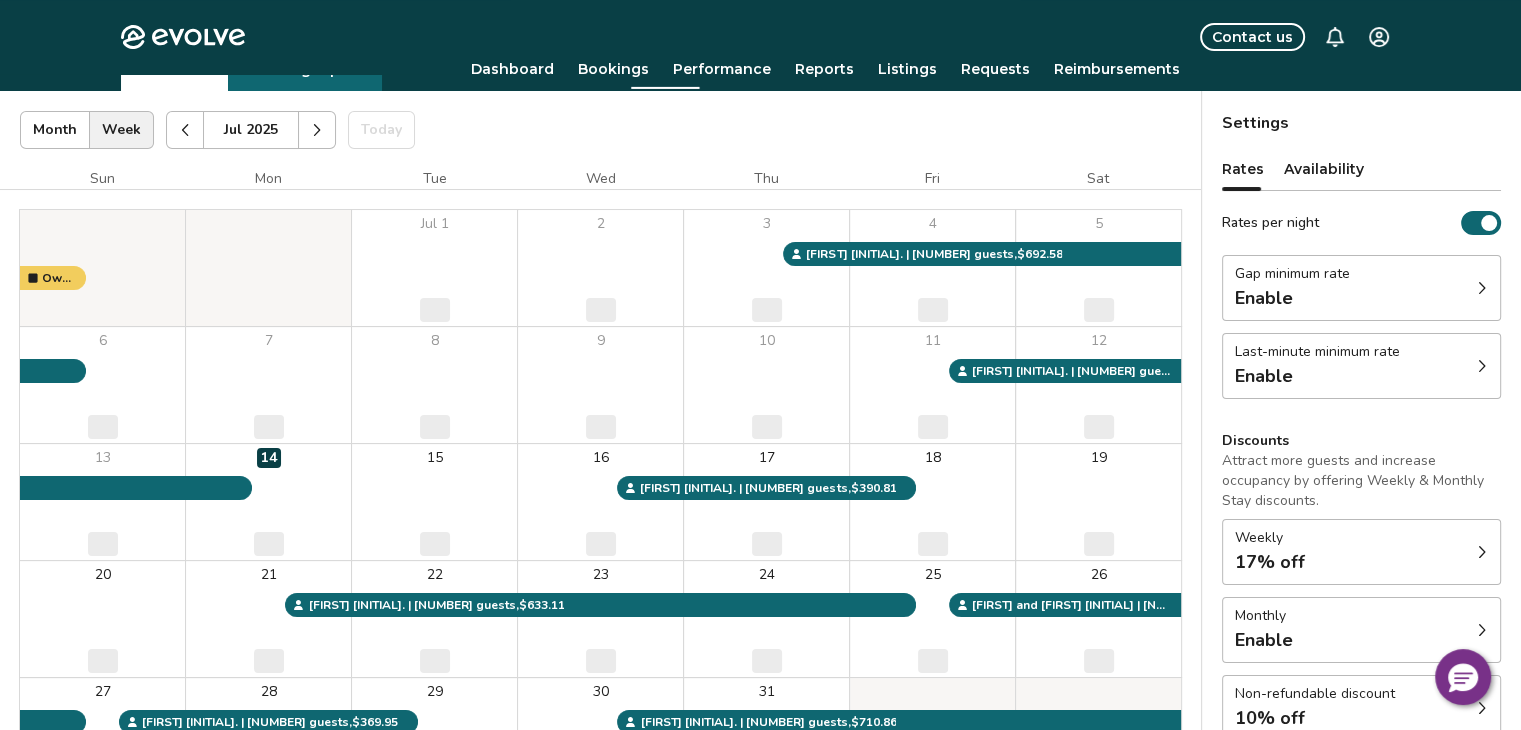 scroll, scrollTop: 0, scrollLeft: 0, axis: both 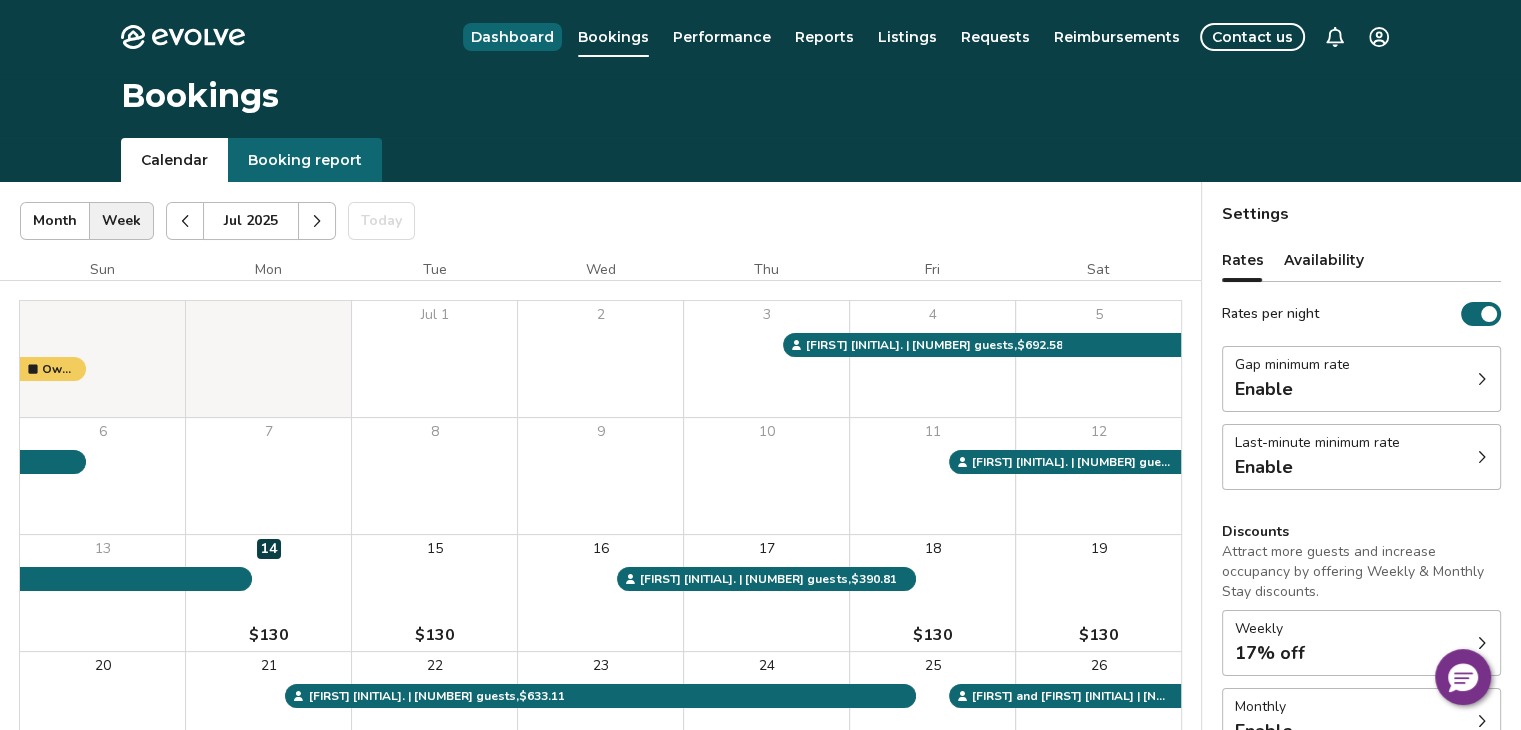 click on "Dashboard" at bounding box center (512, 37) 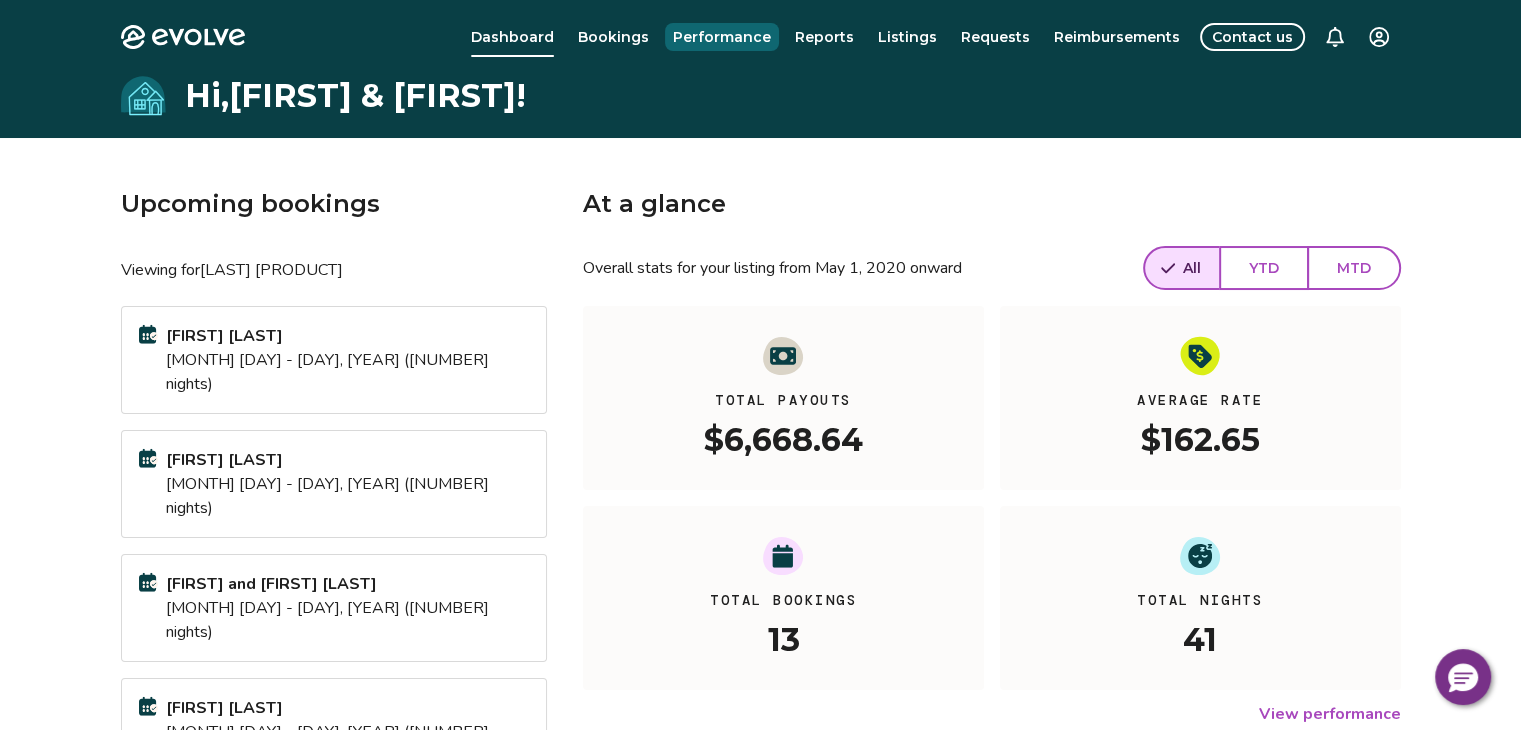 click on "Performance" at bounding box center (722, 37) 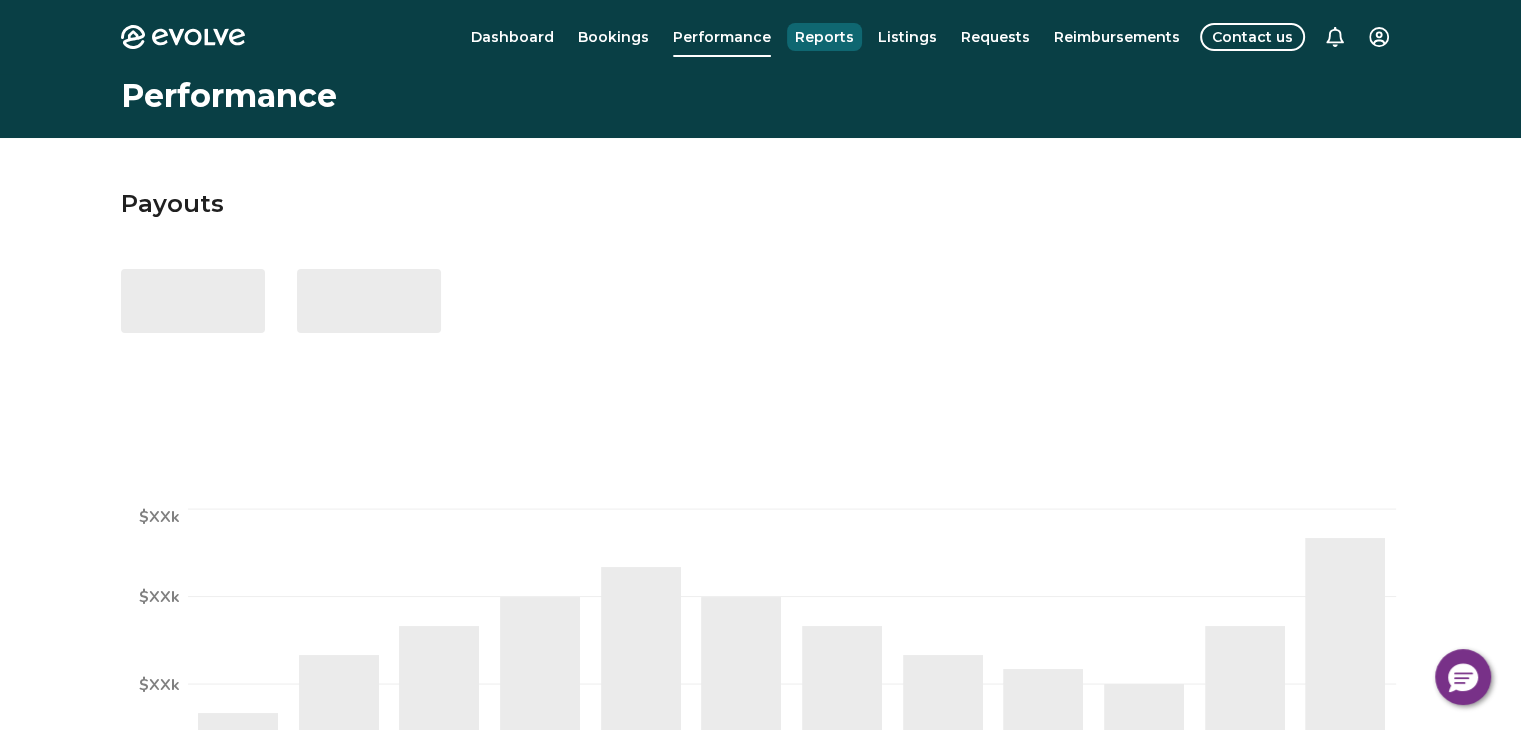 click on "Reports" at bounding box center [824, 37] 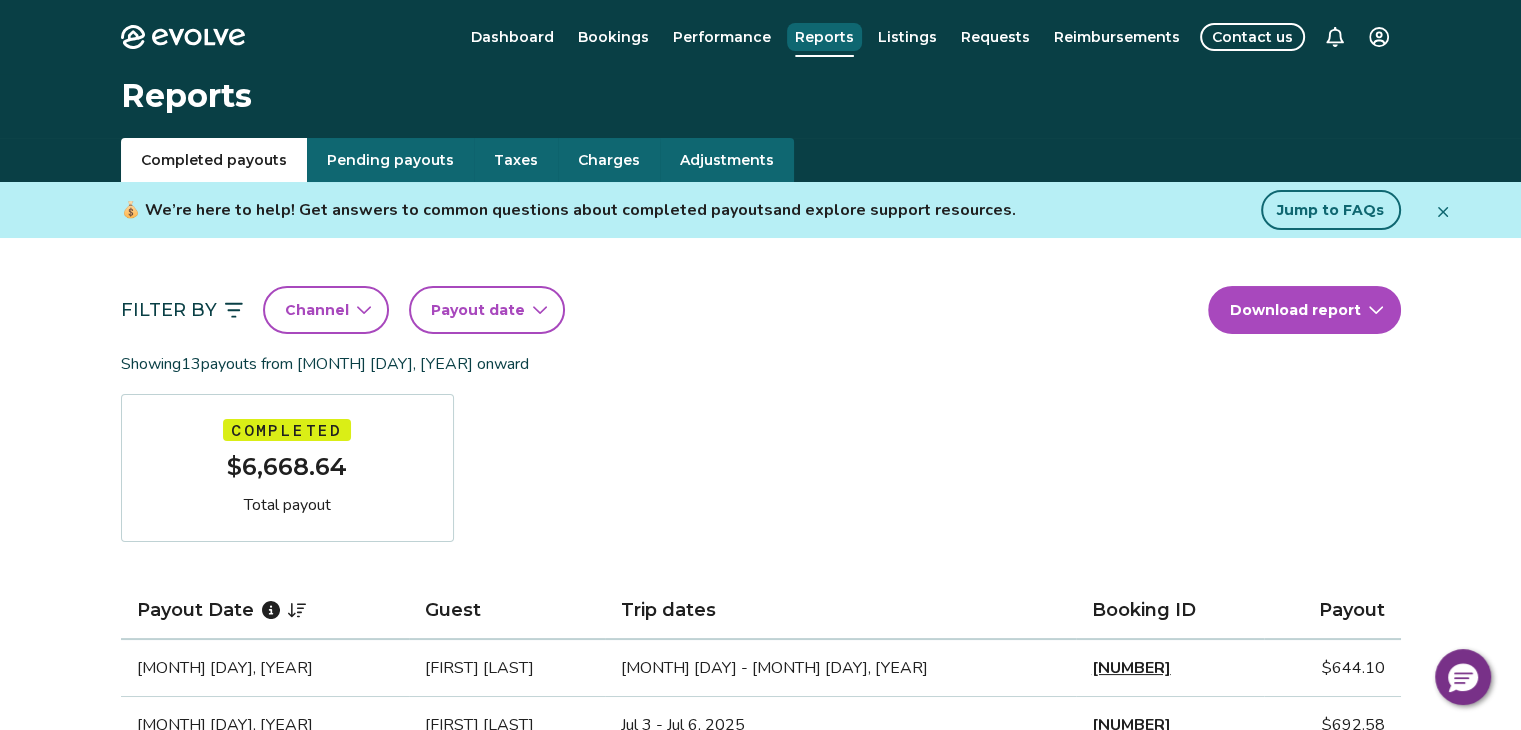 click on "Reports" at bounding box center [824, 37] 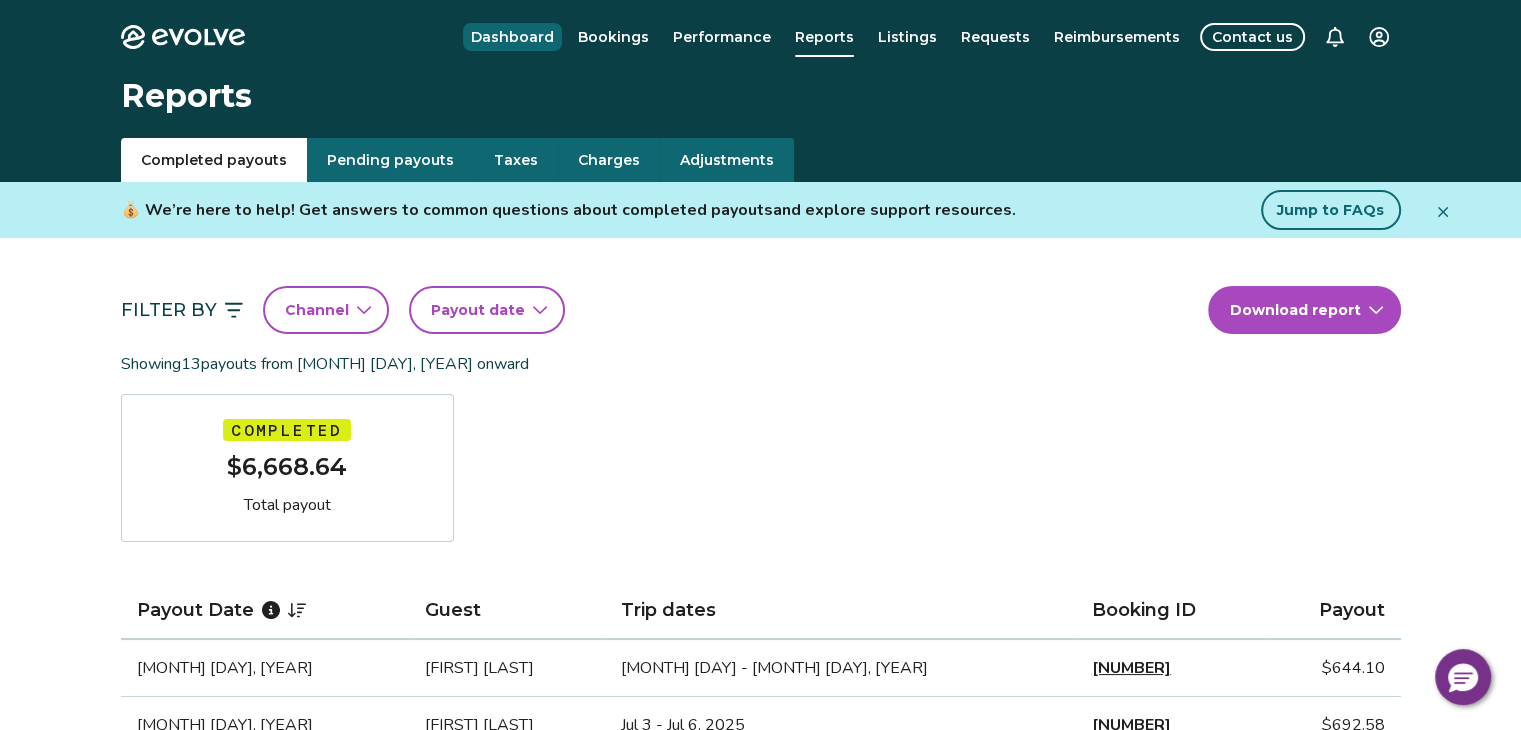 click on "Dashboard" at bounding box center (512, 37) 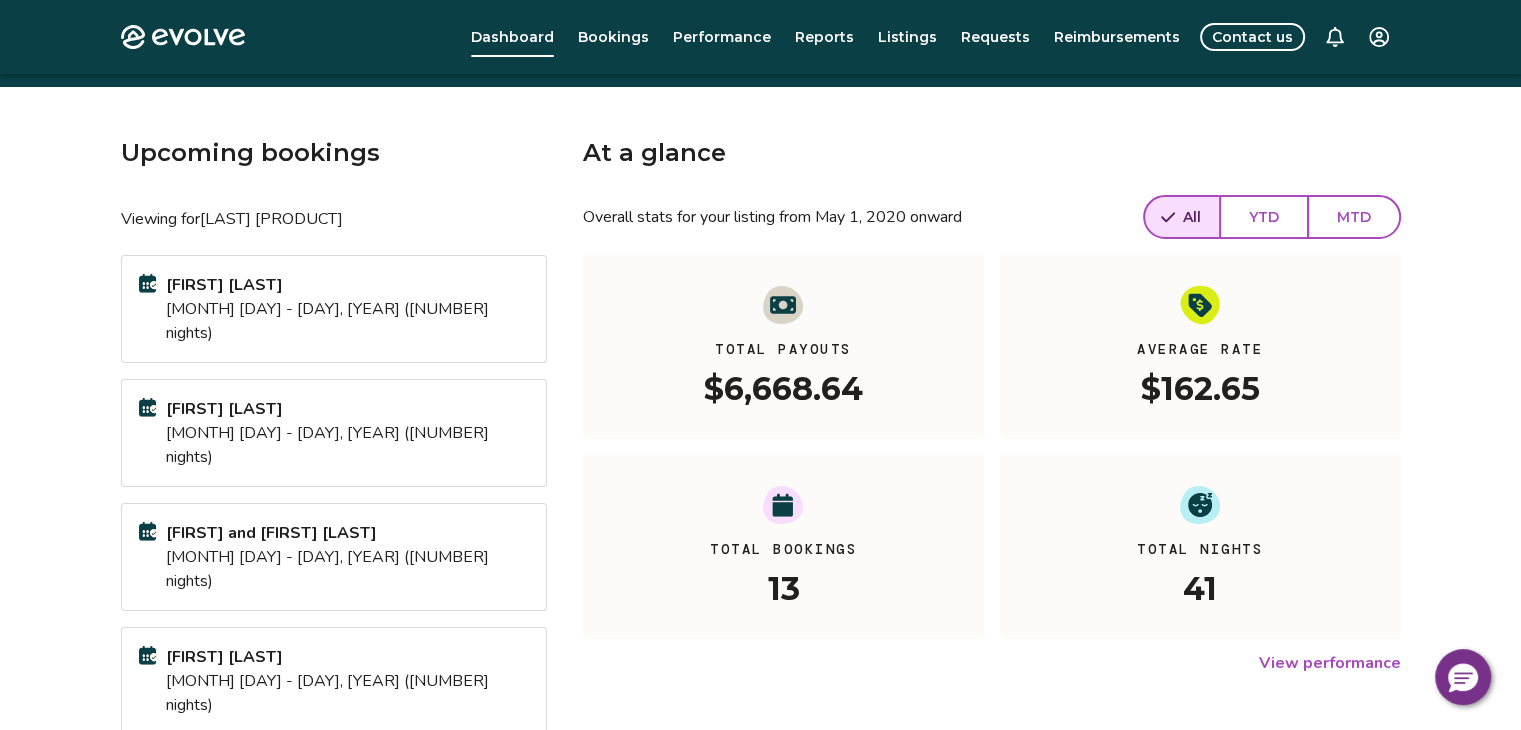 scroll, scrollTop: 27, scrollLeft: 0, axis: vertical 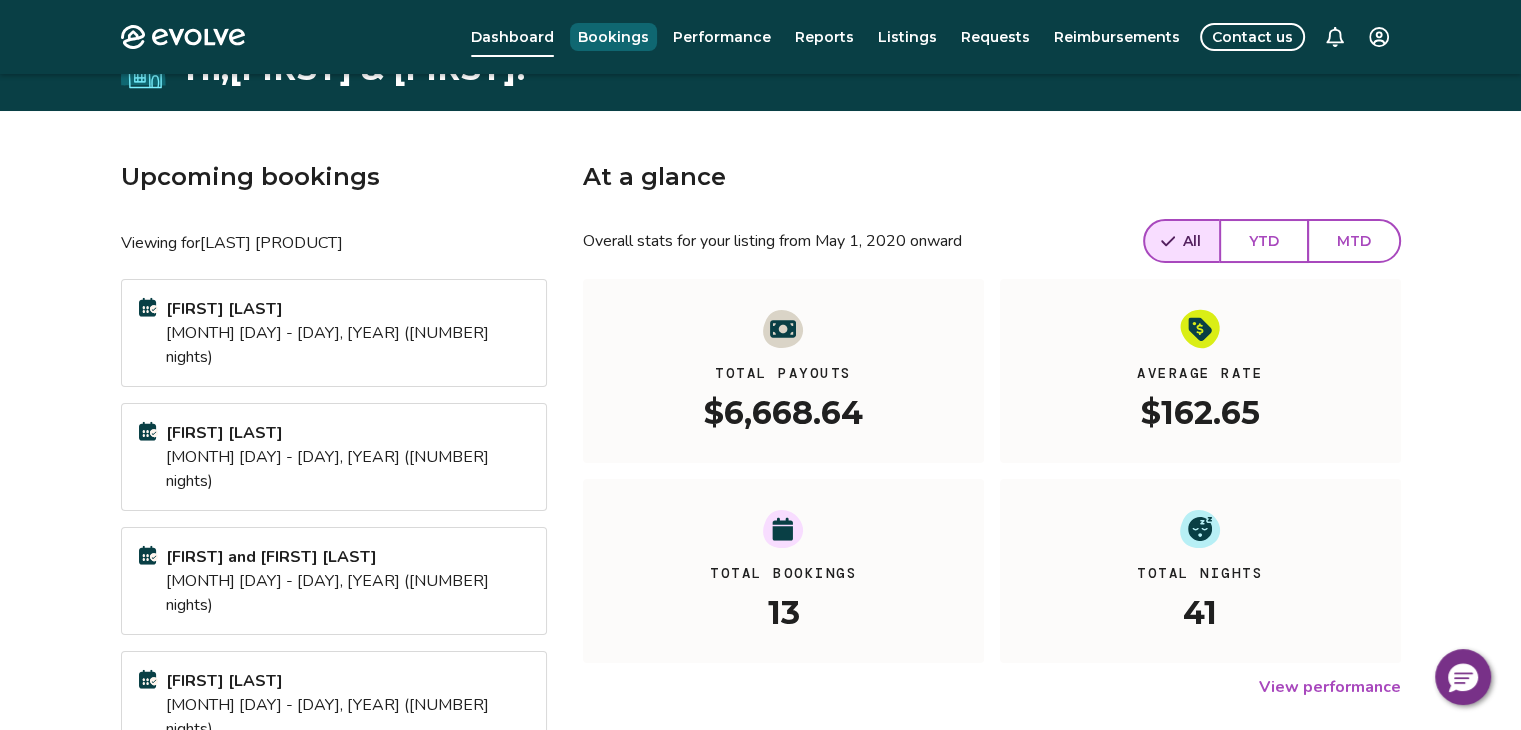 click on "Bookings" at bounding box center (613, 37) 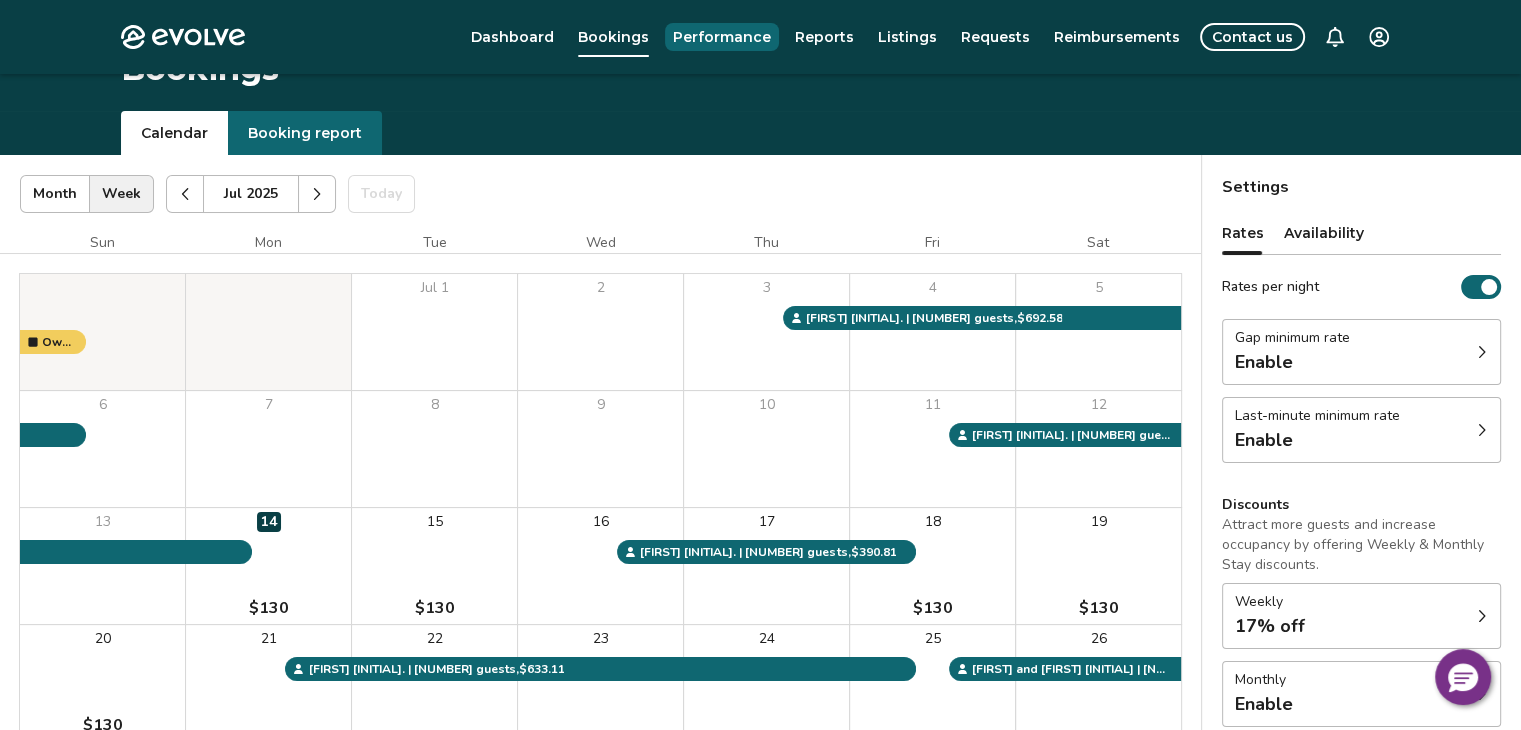click on "Performance" at bounding box center [722, 37] 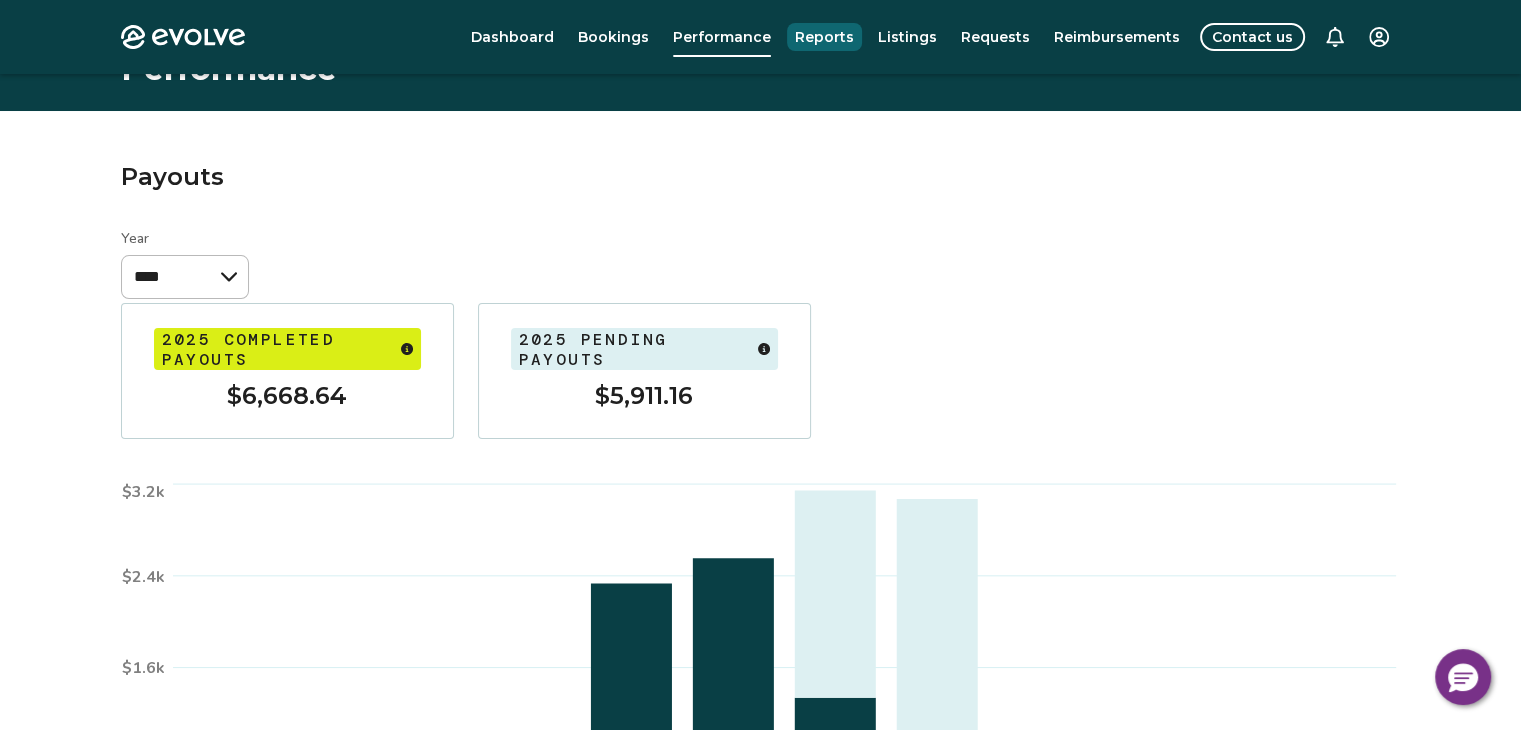 click on "Reports" at bounding box center [824, 37] 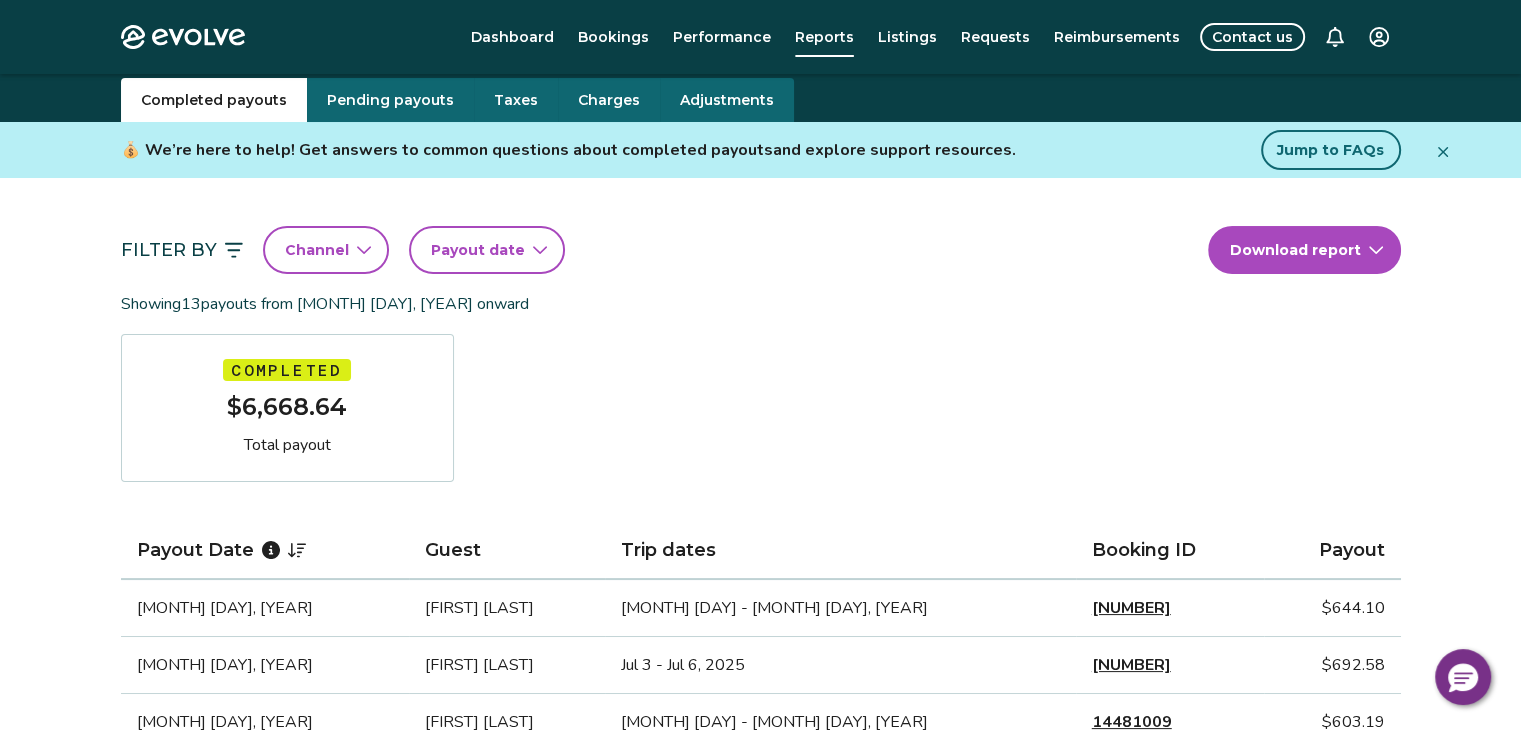 scroll, scrollTop: 36, scrollLeft: 0, axis: vertical 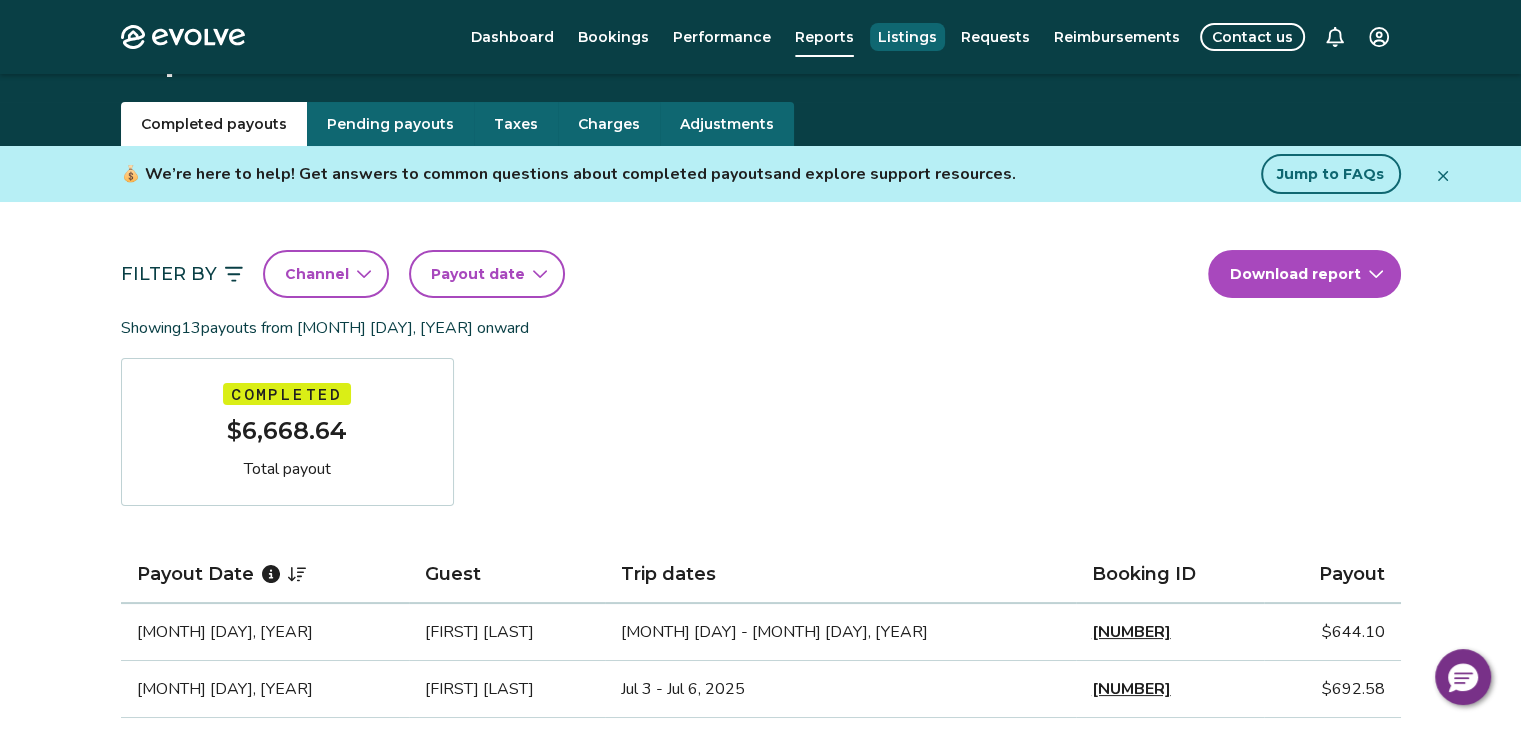 click on "Listings" at bounding box center (907, 37) 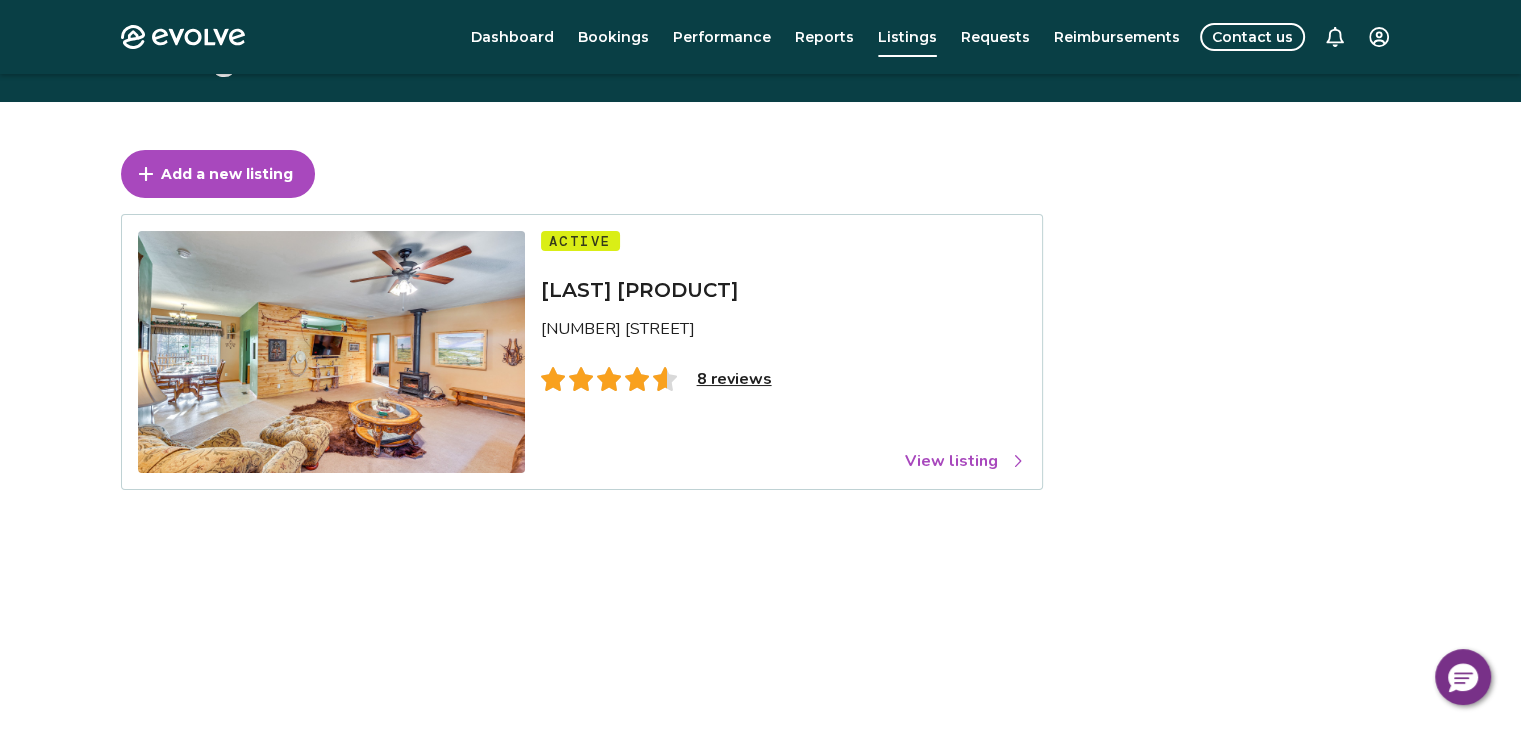 click on "8 reviews" at bounding box center [734, 379] 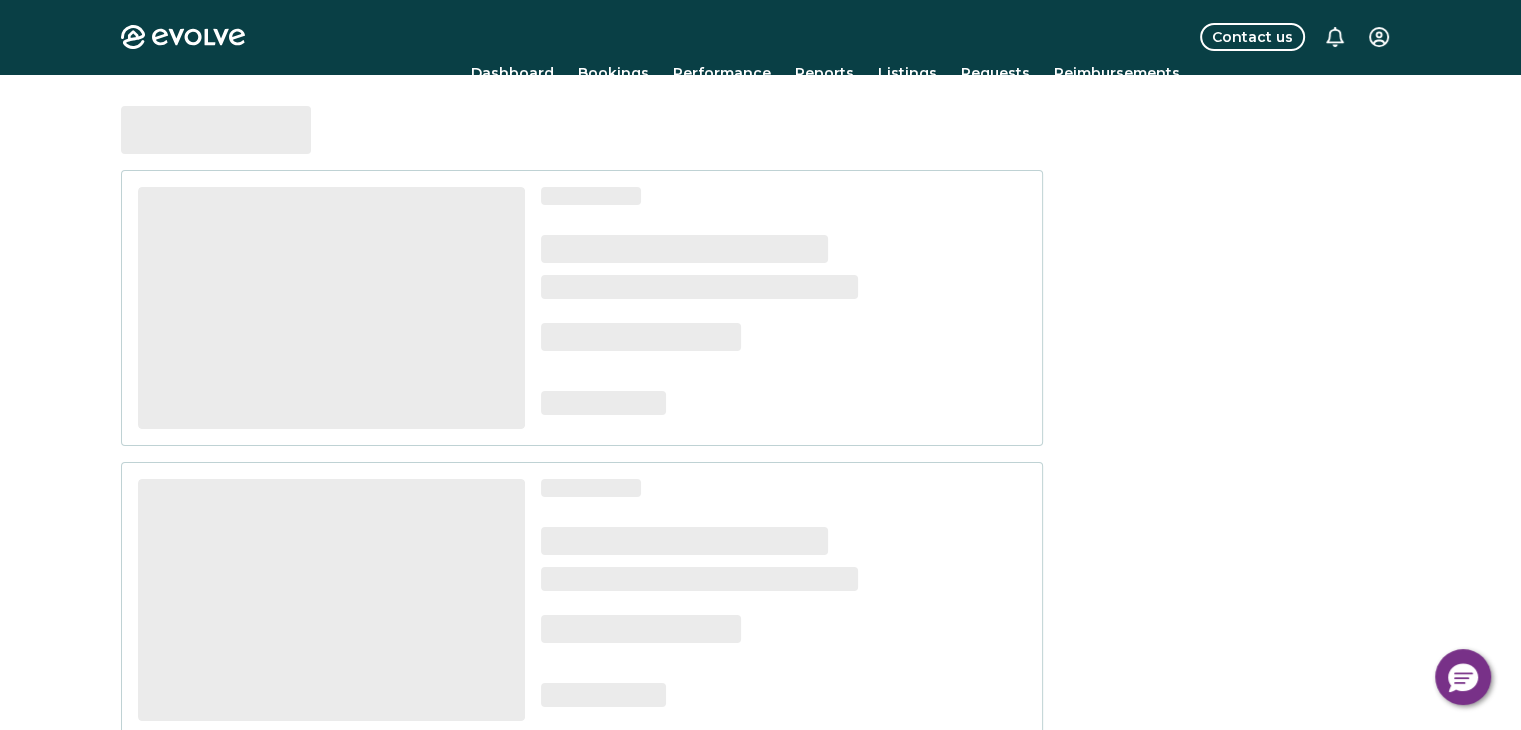 scroll, scrollTop: 0, scrollLeft: 0, axis: both 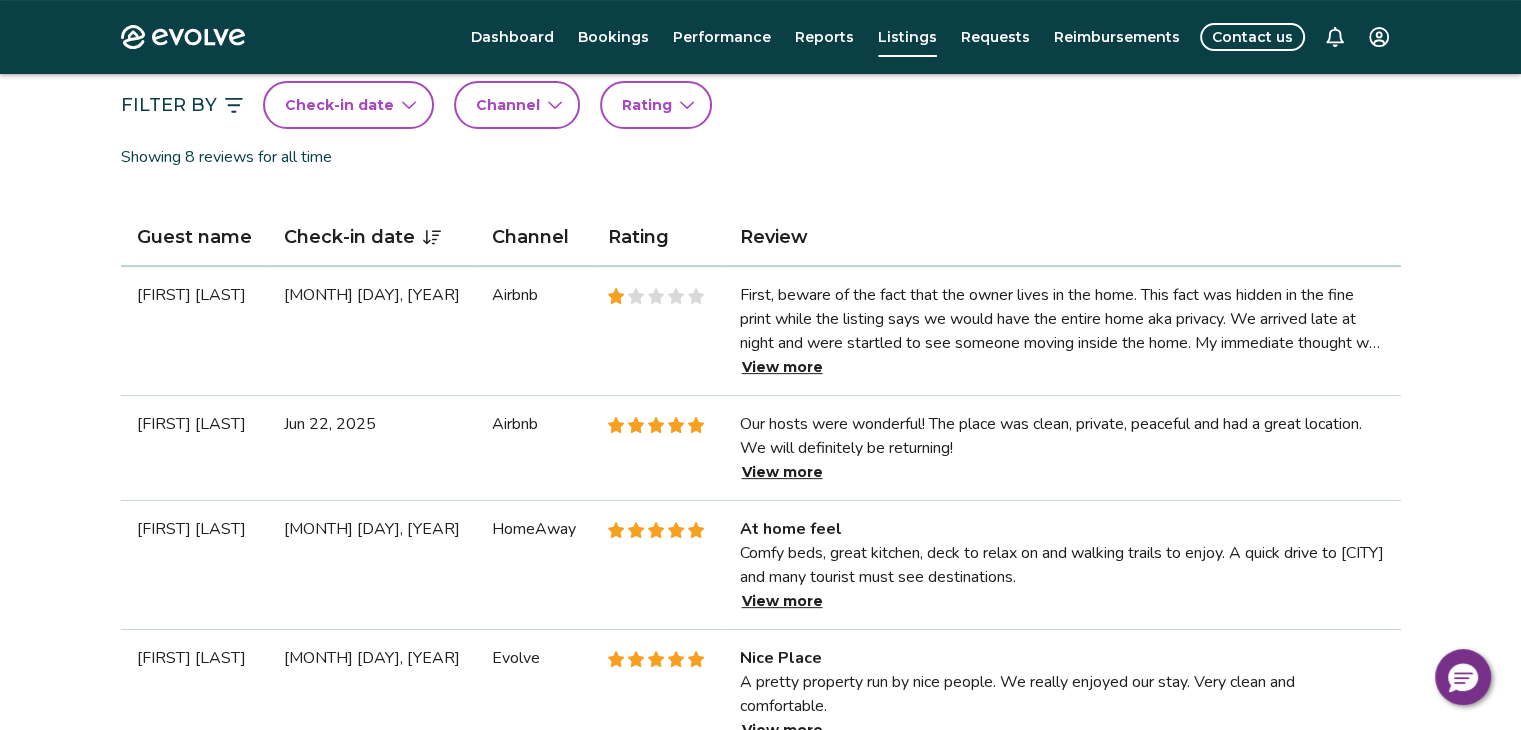 click on "View more" at bounding box center [782, 472] 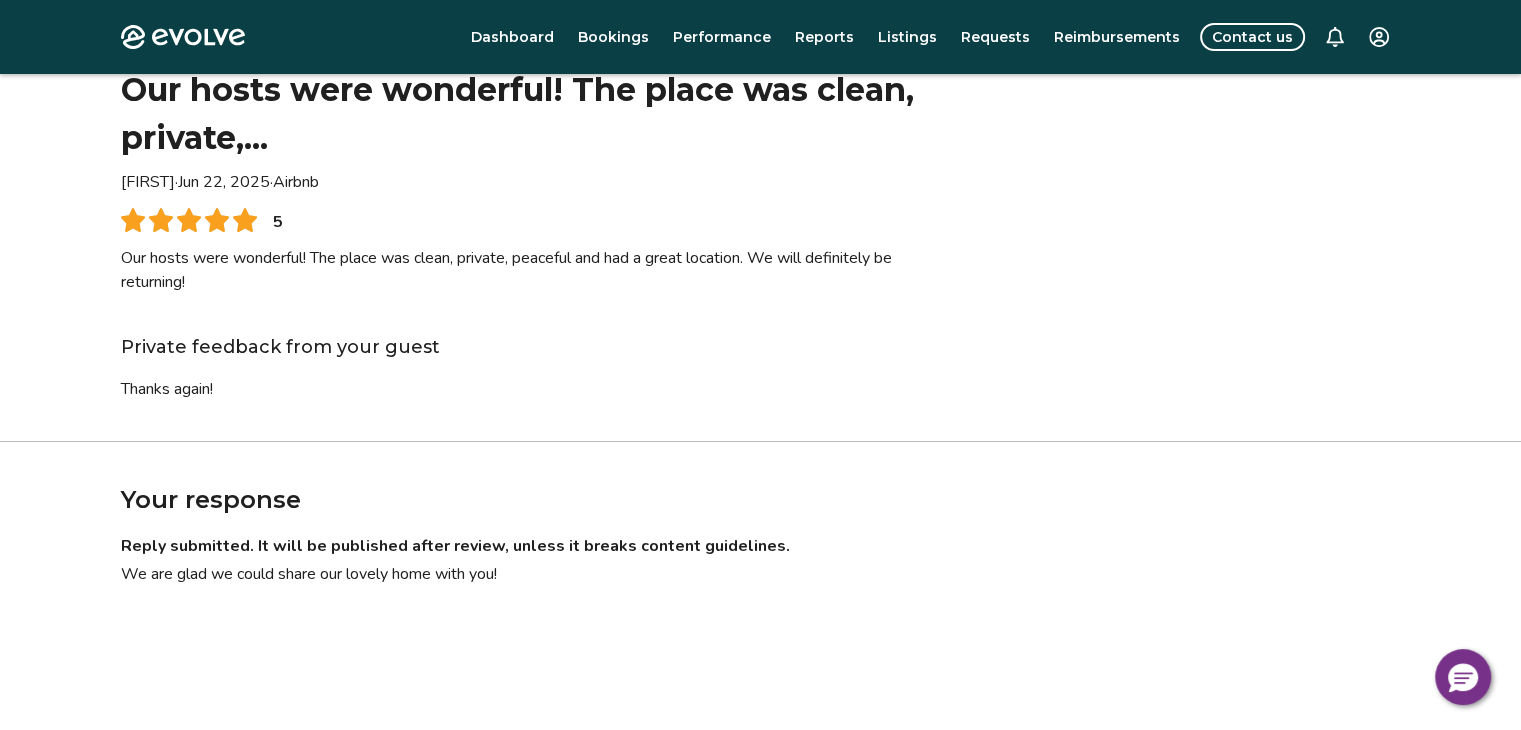 scroll, scrollTop: 0, scrollLeft: 0, axis: both 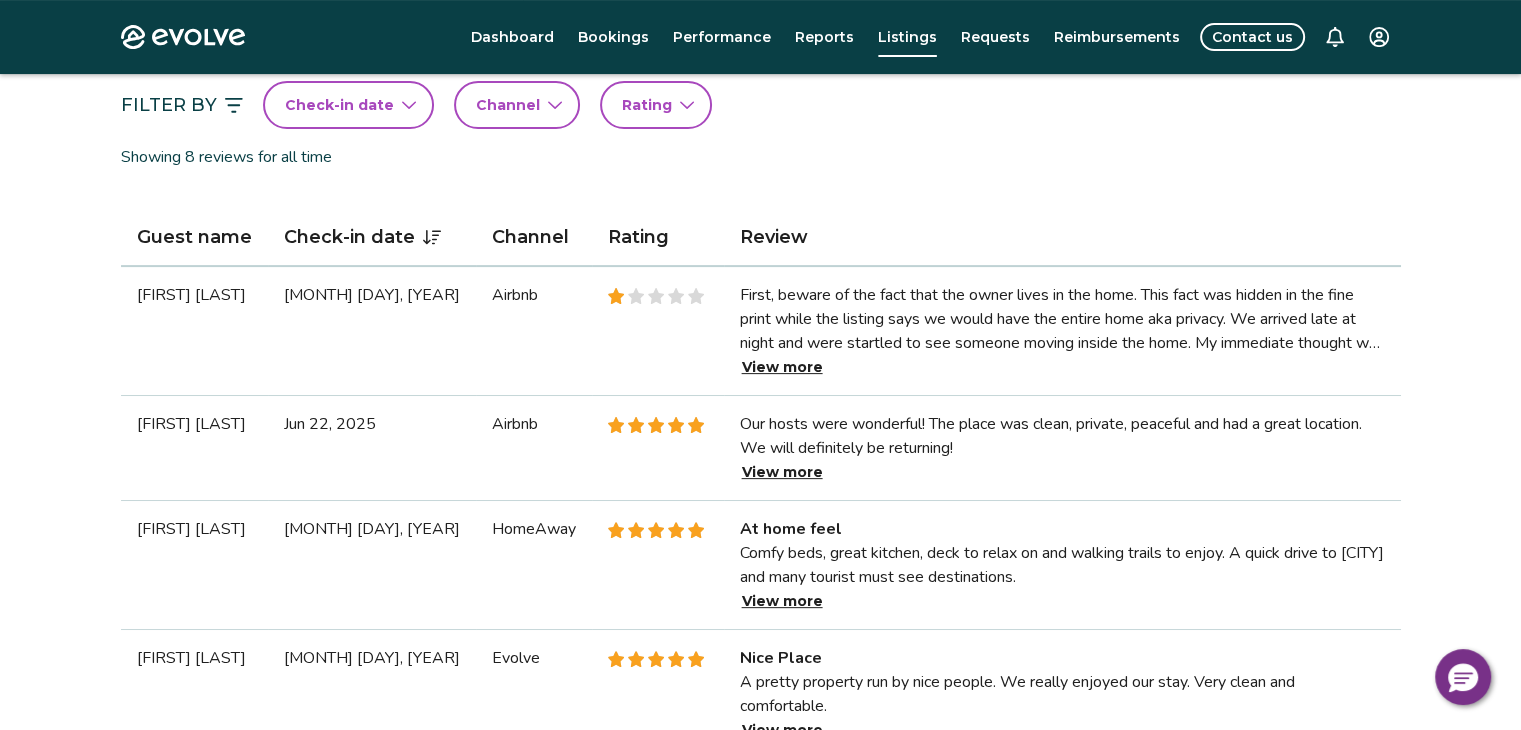 click on "View more" at bounding box center [782, 472] 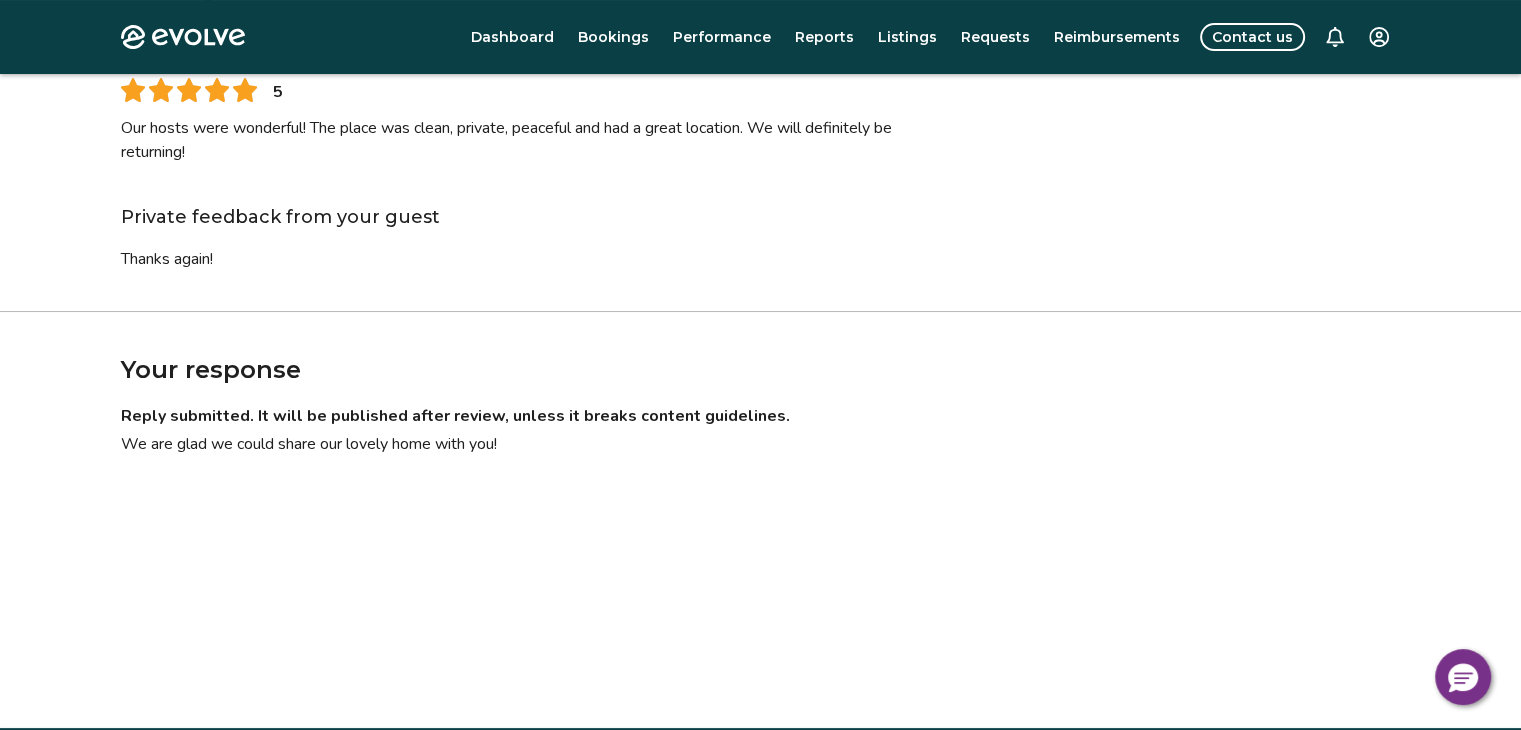 scroll, scrollTop: 0, scrollLeft: 0, axis: both 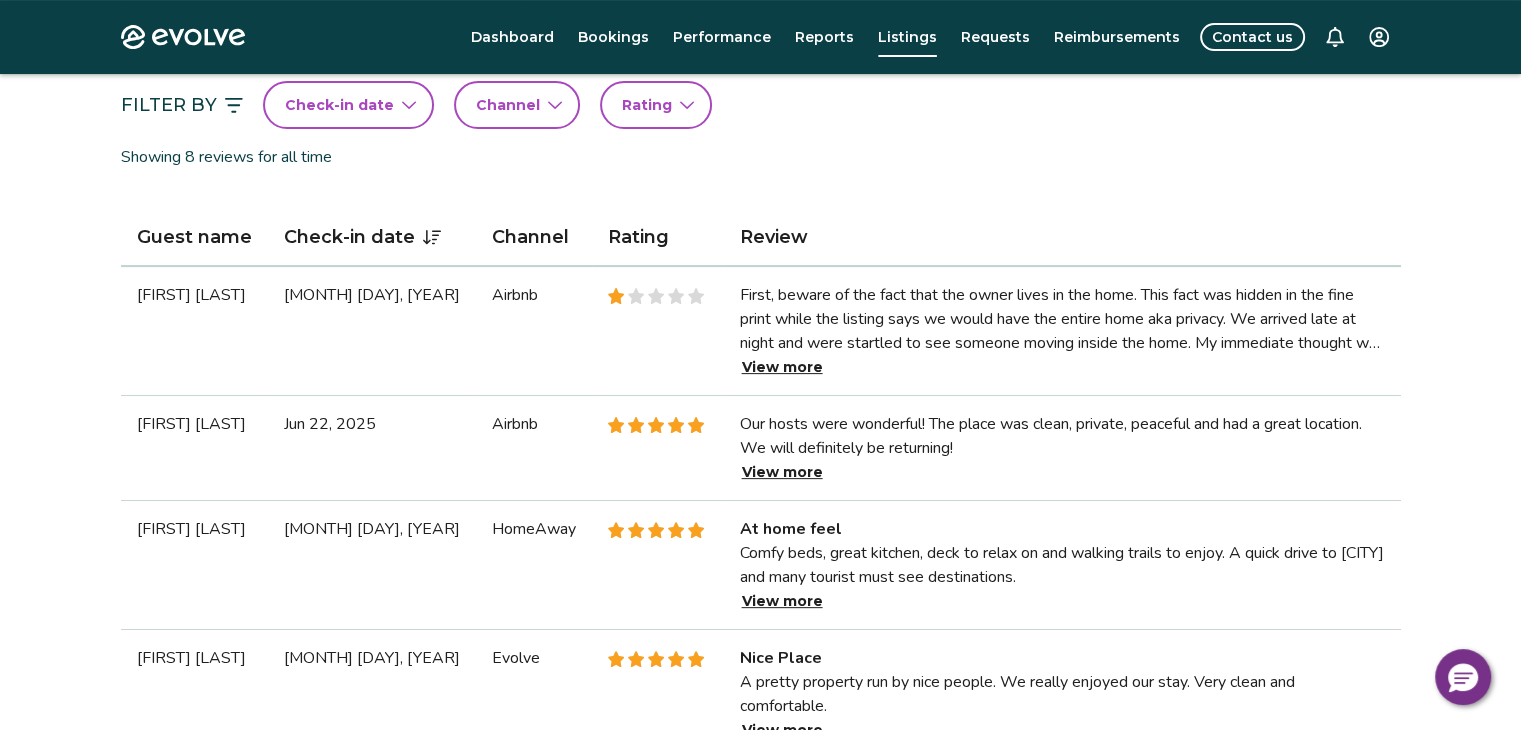 click on "[FIRST] [LAST]" at bounding box center [194, 565] 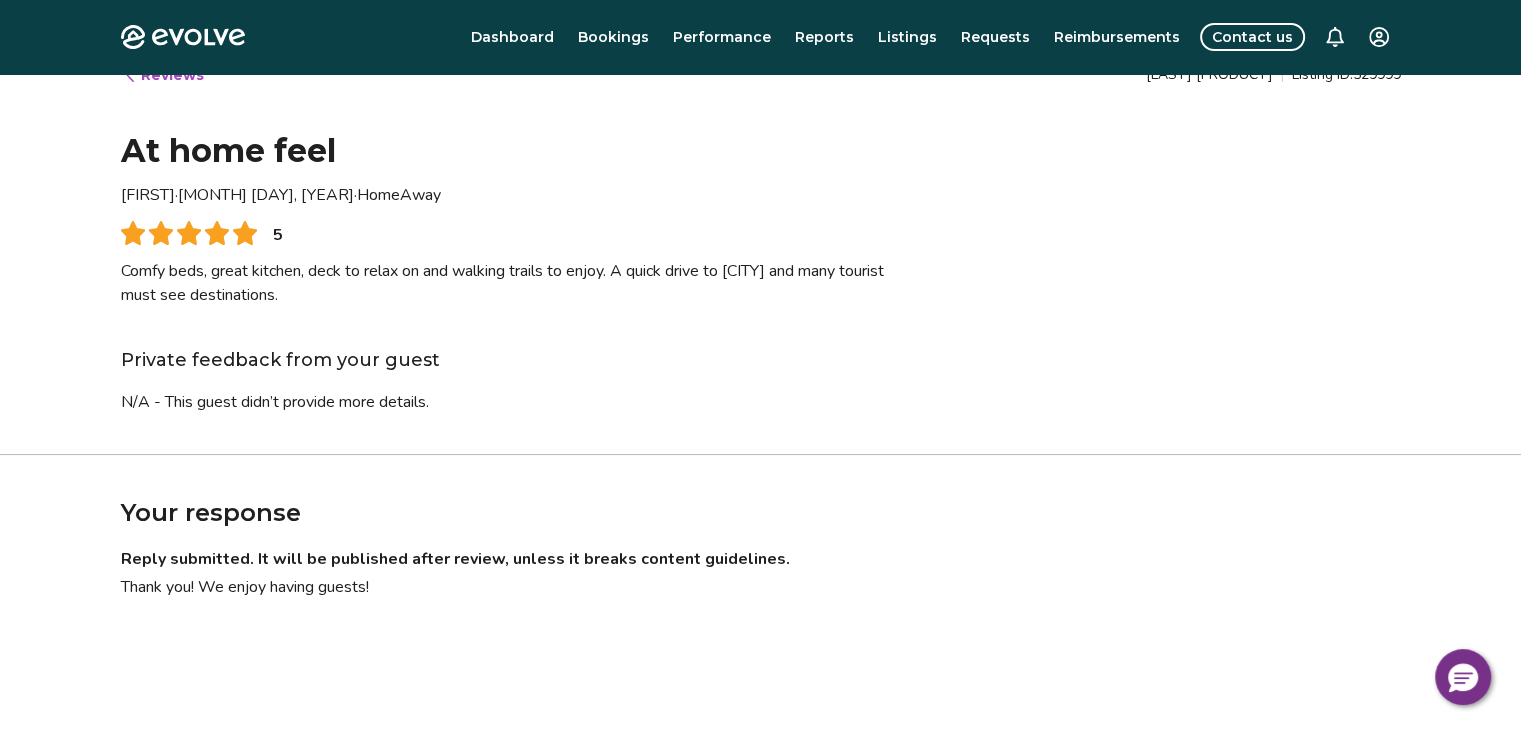 scroll, scrollTop: 0, scrollLeft: 0, axis: both 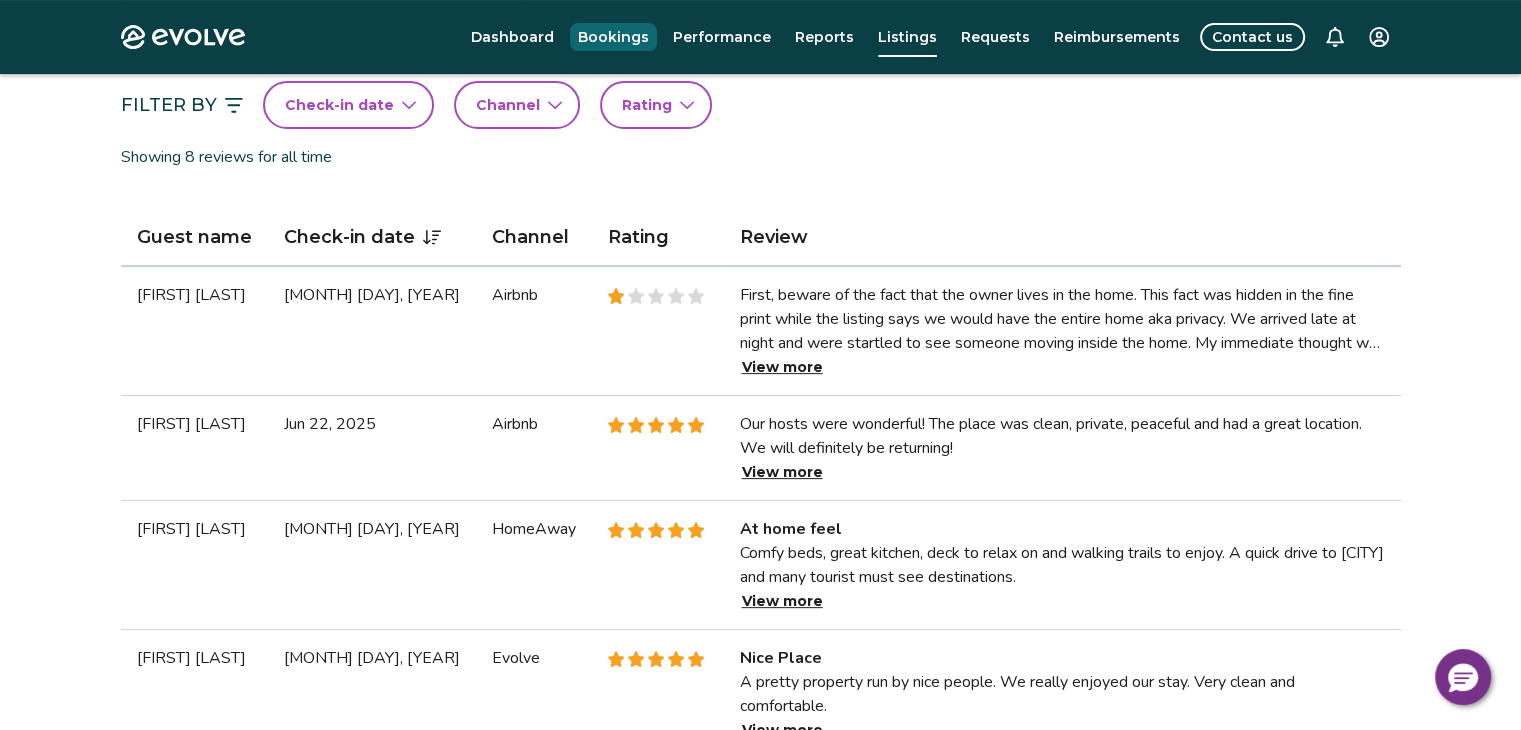 click on "Bookings" at bounding box center (613, 37) 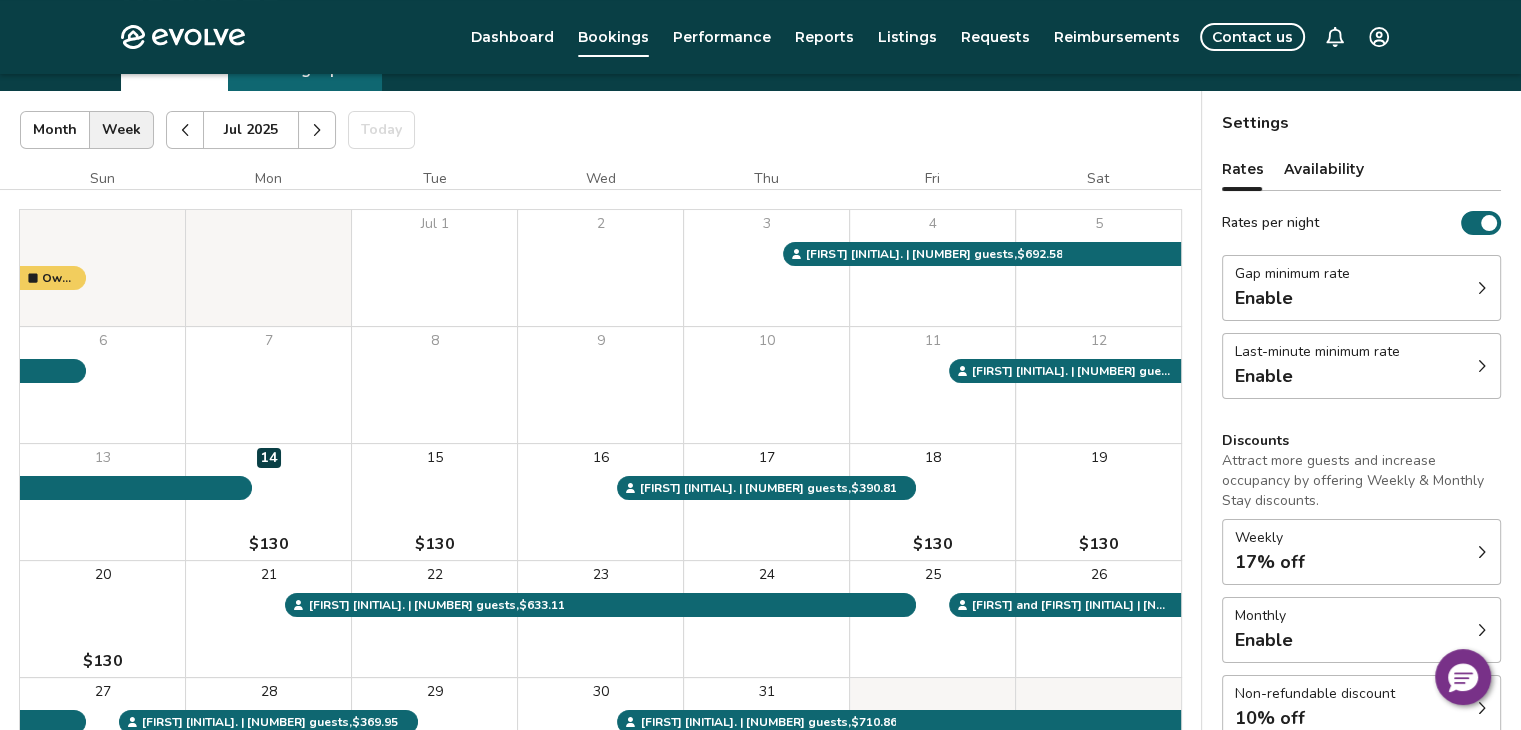 scroll, scrollTop: 99, scrollLeft: 0, axis: vertical 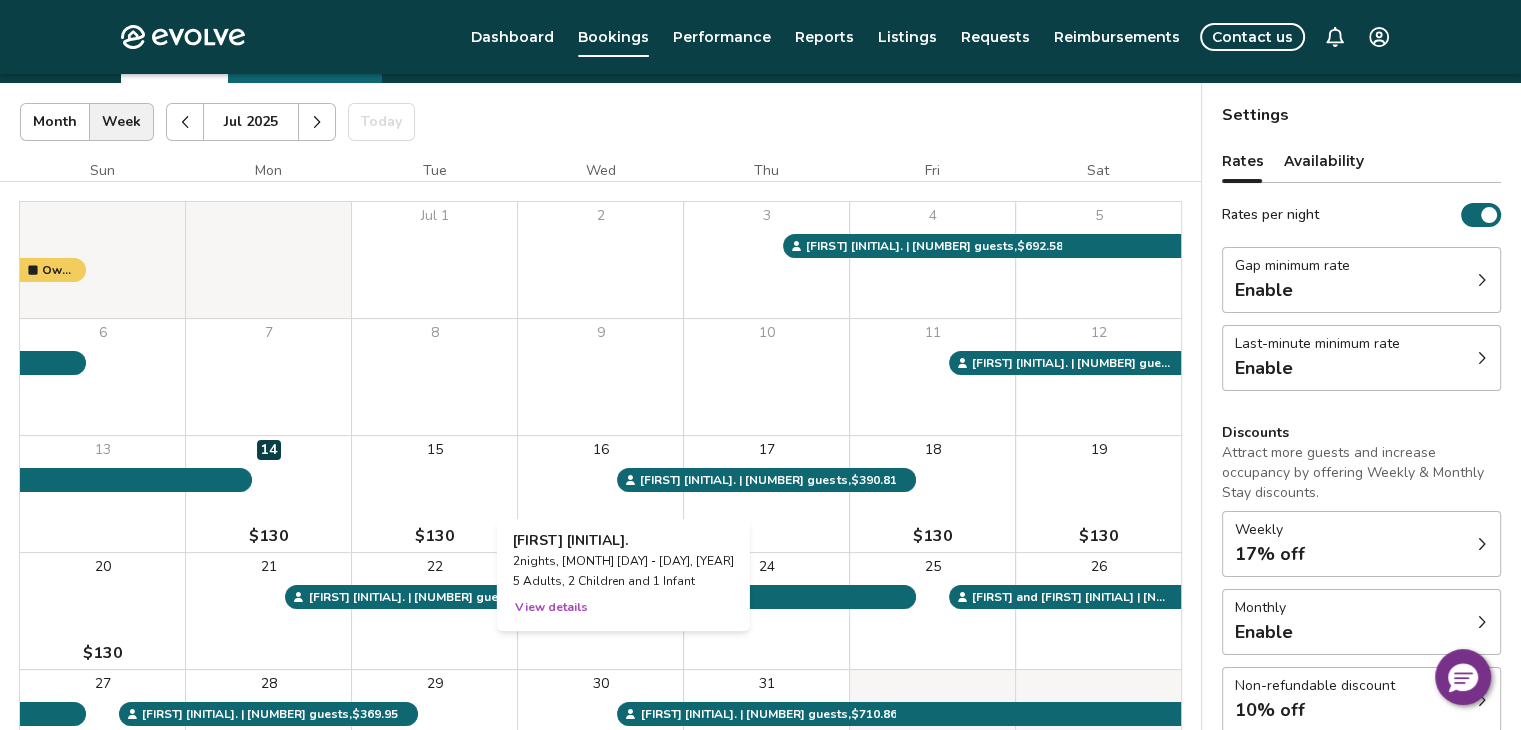 click on "View details" at bounding box center [551, 607] 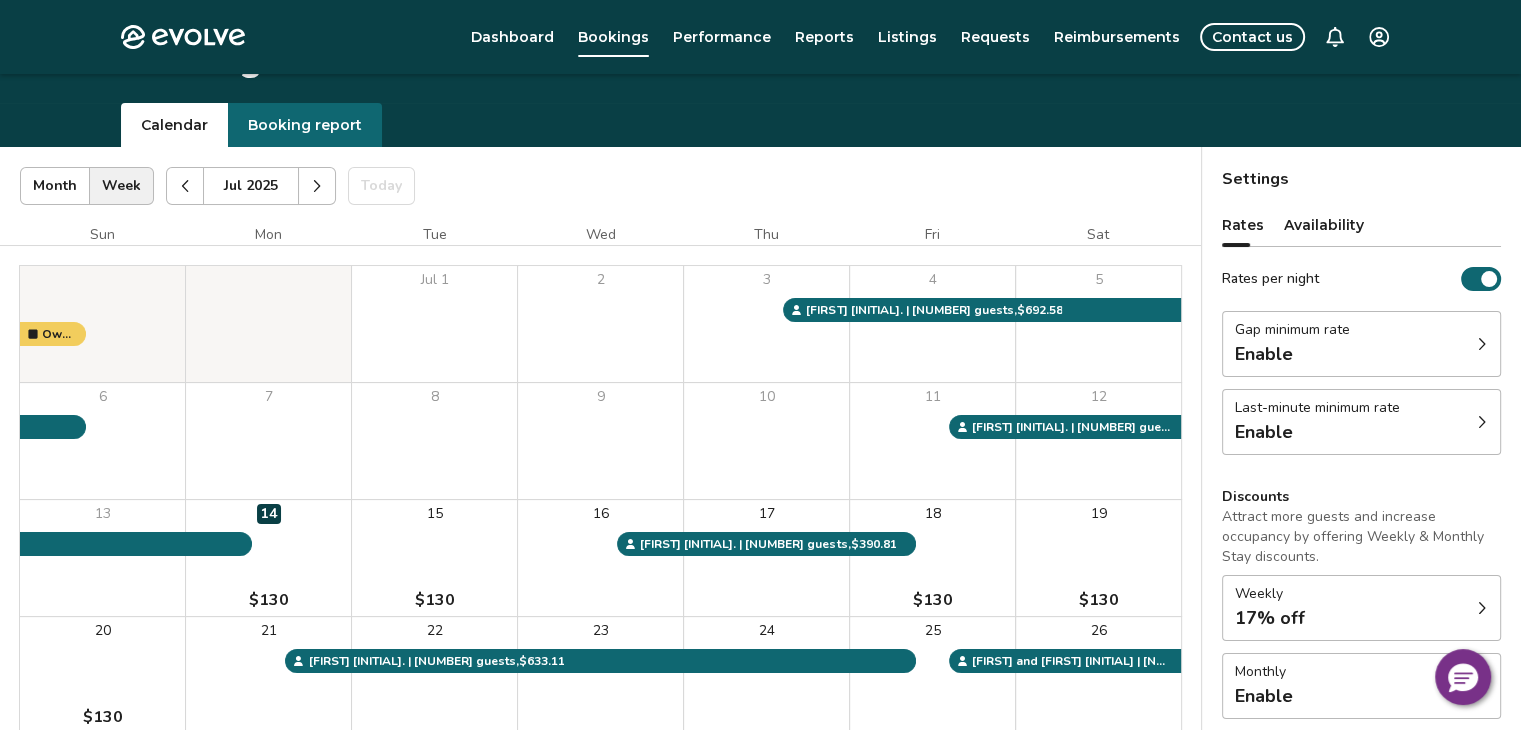 scroll, scrollTop: 99, scrollLeft: 0, axis: vertical 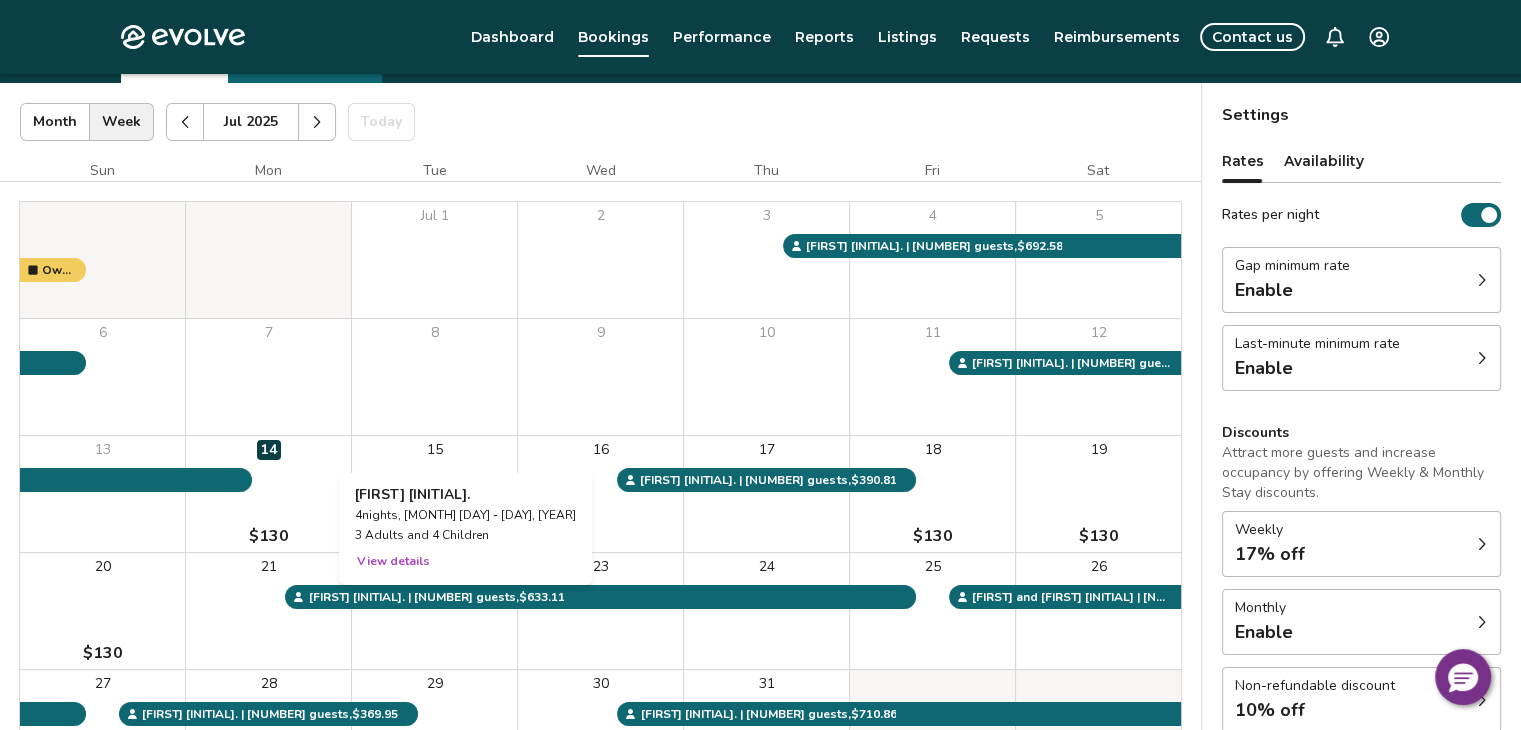 click on "22" at bounding box center (434, 611) 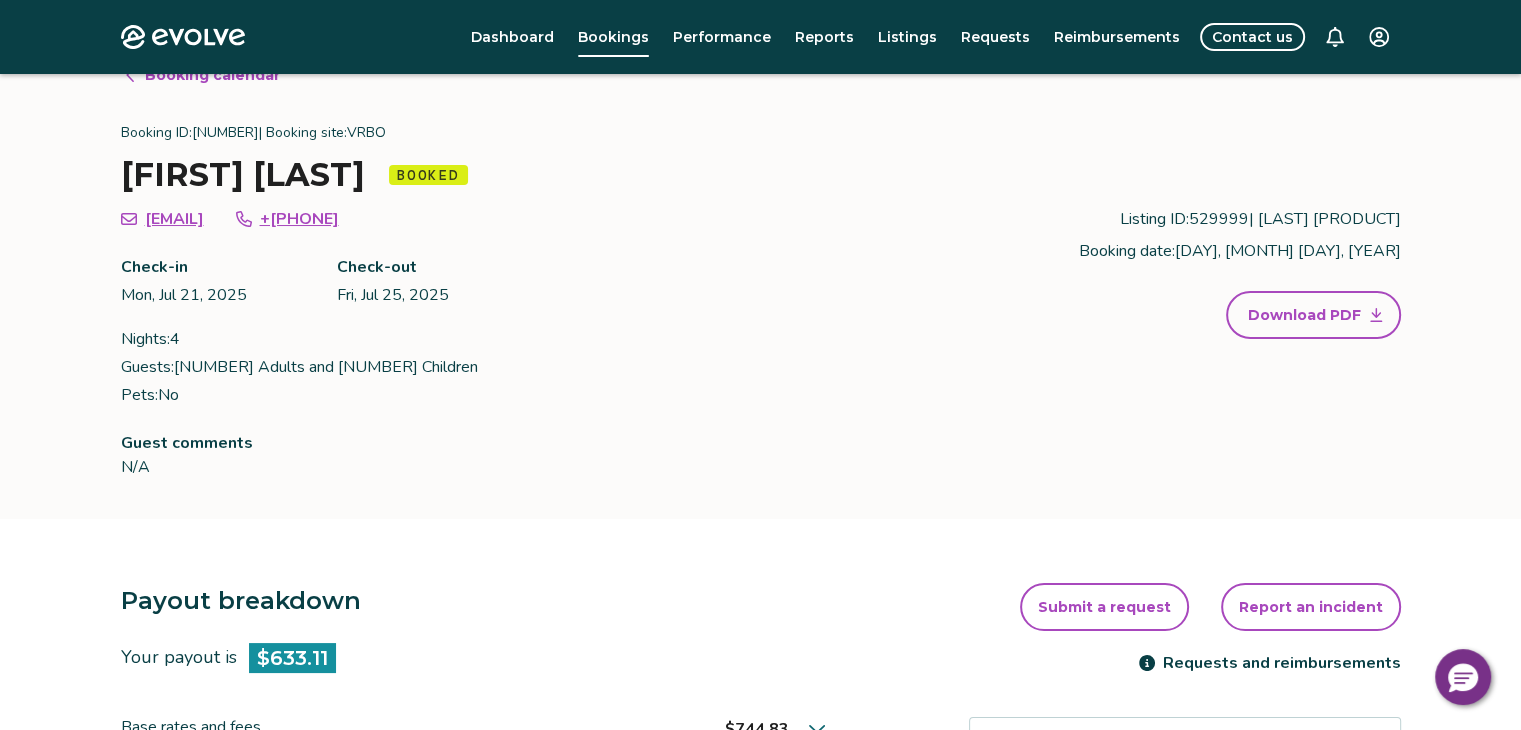 scroll, scrollTop: 99, scrollLeft: 0, axis: vertical 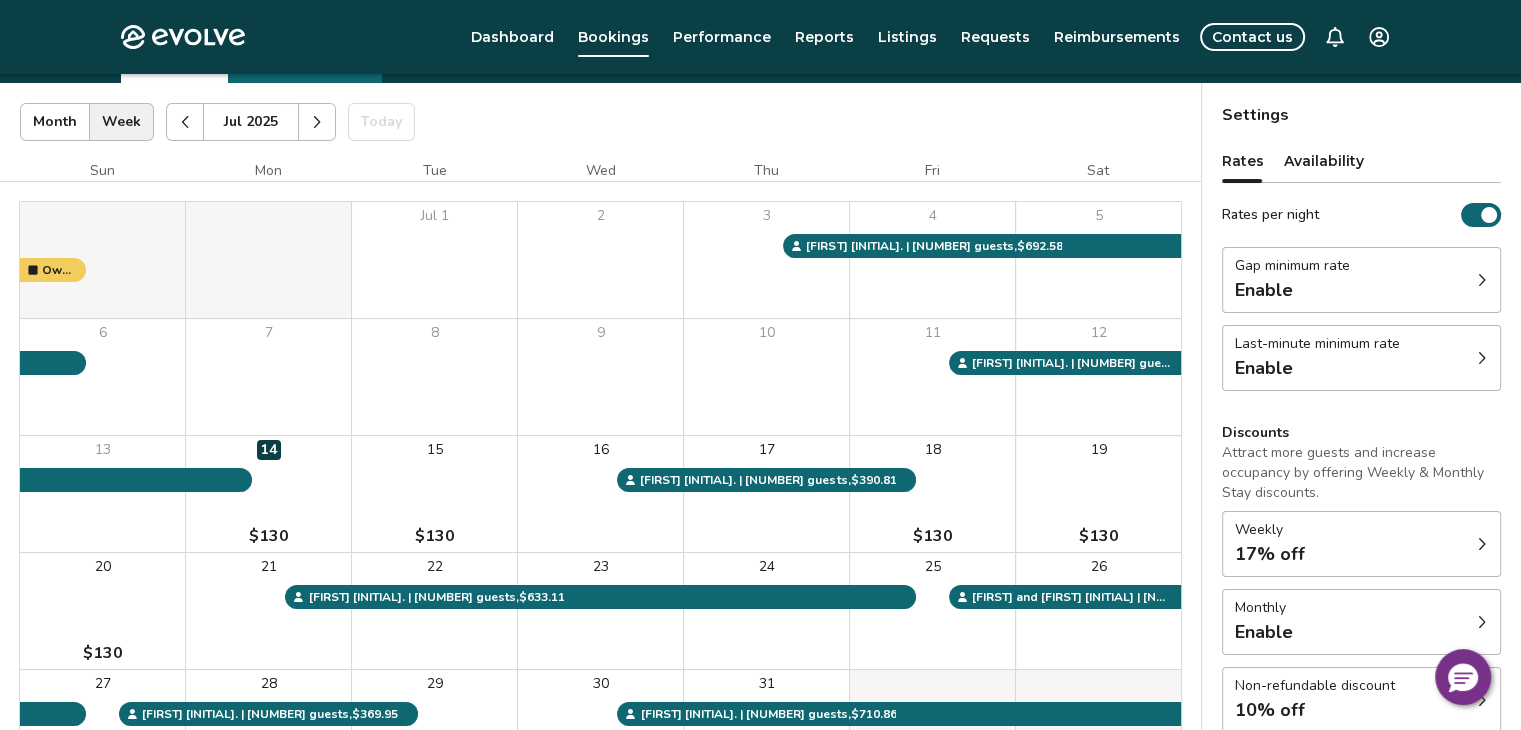 click 